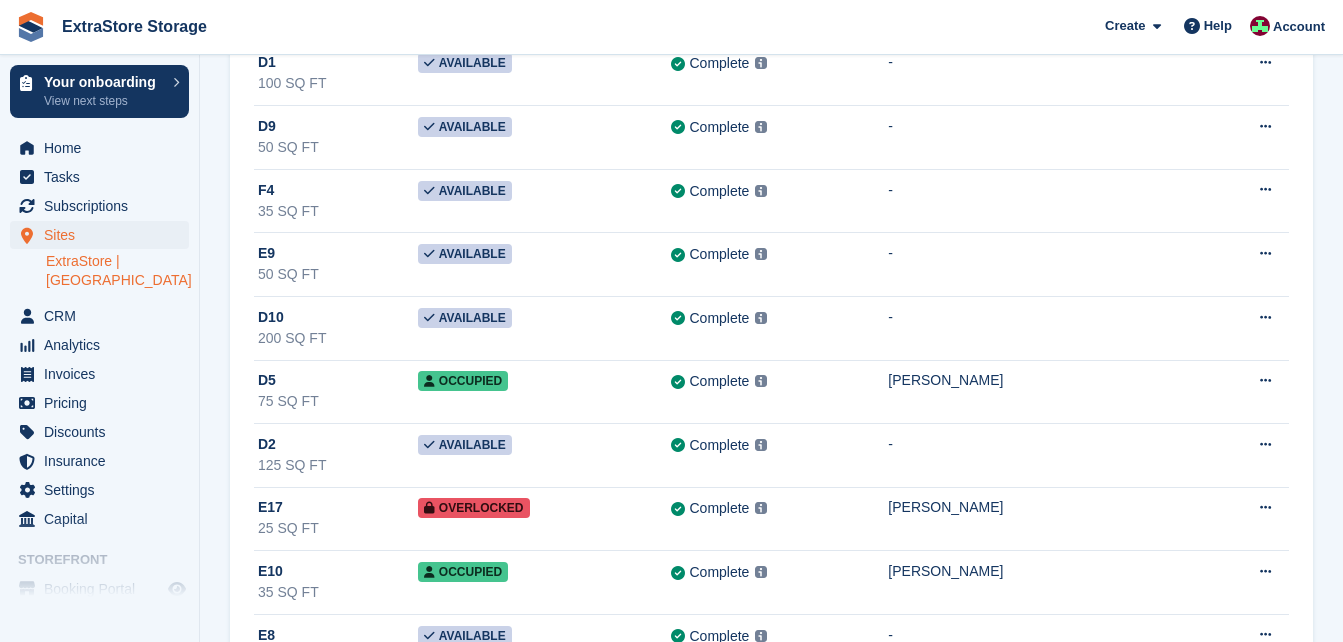 scroll, scrollTop: 1400, scrollLeft: 0, axis: vertical 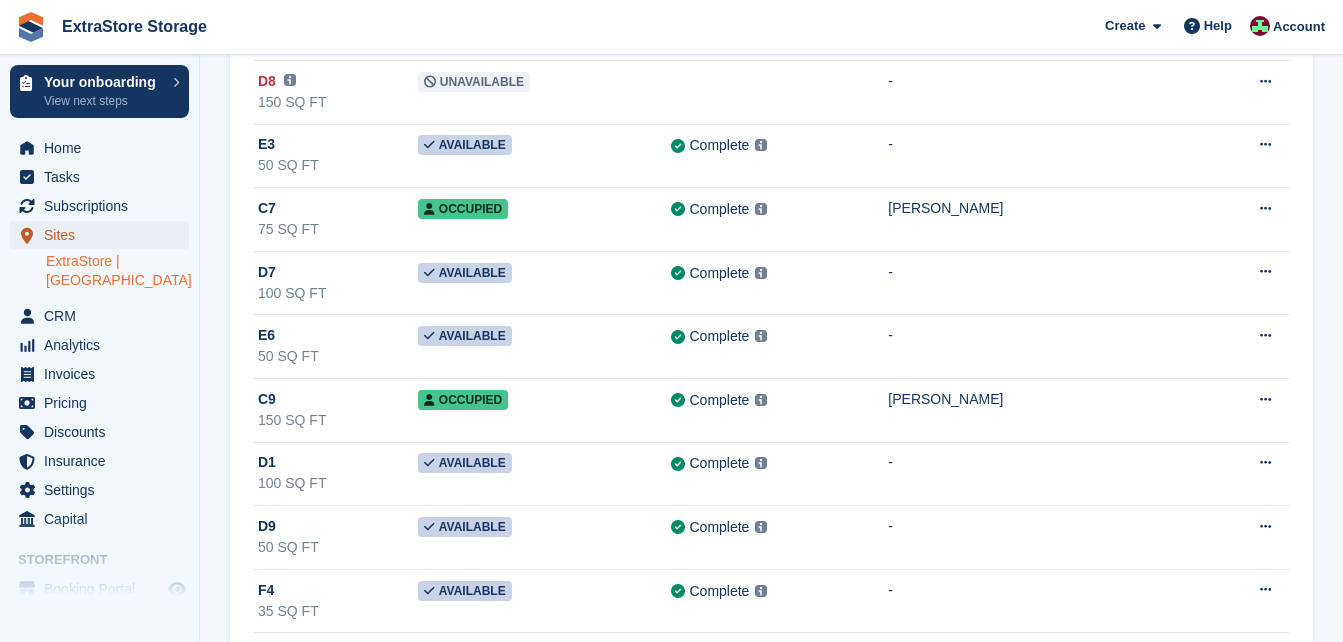 click on "Sites" at bounding box center (104, 235) 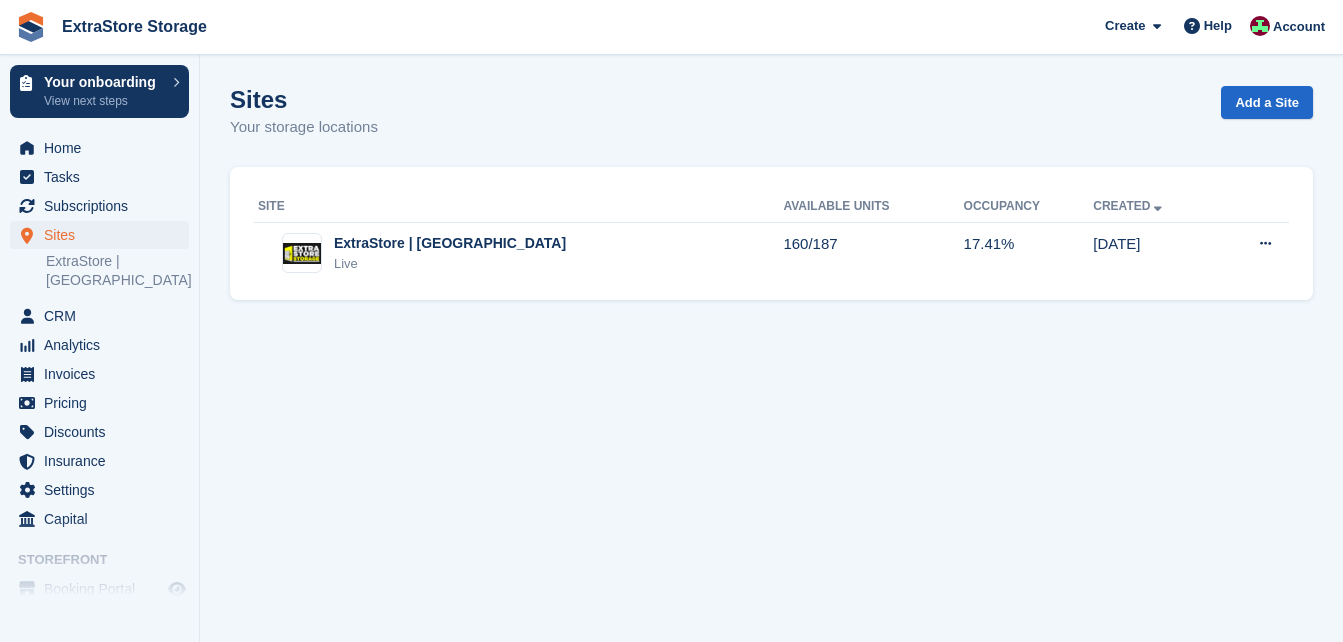 scroll, scrollTop: 0, scrollLeft: 0, axis: both 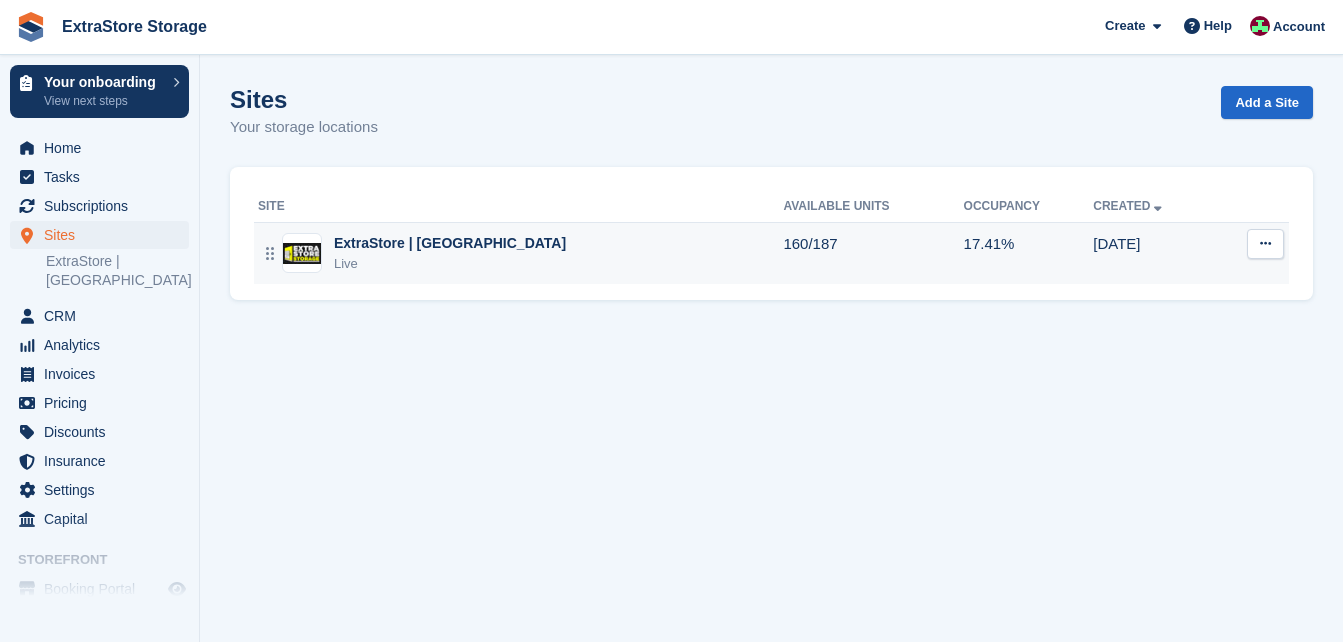 click on "ExtraStore | [GEOGRAPHIC_DATA]" at bounding box center (450, 243) 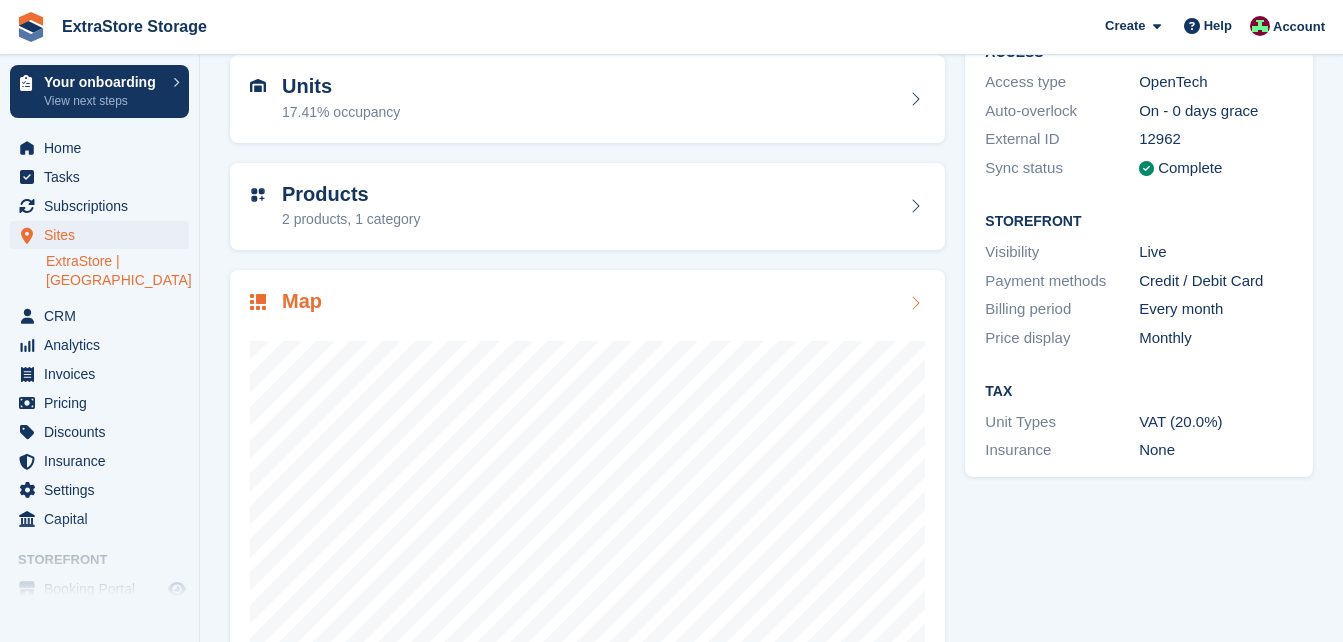 scroll, scrollTop: 319, scrollLeft: 0, axis: vertical 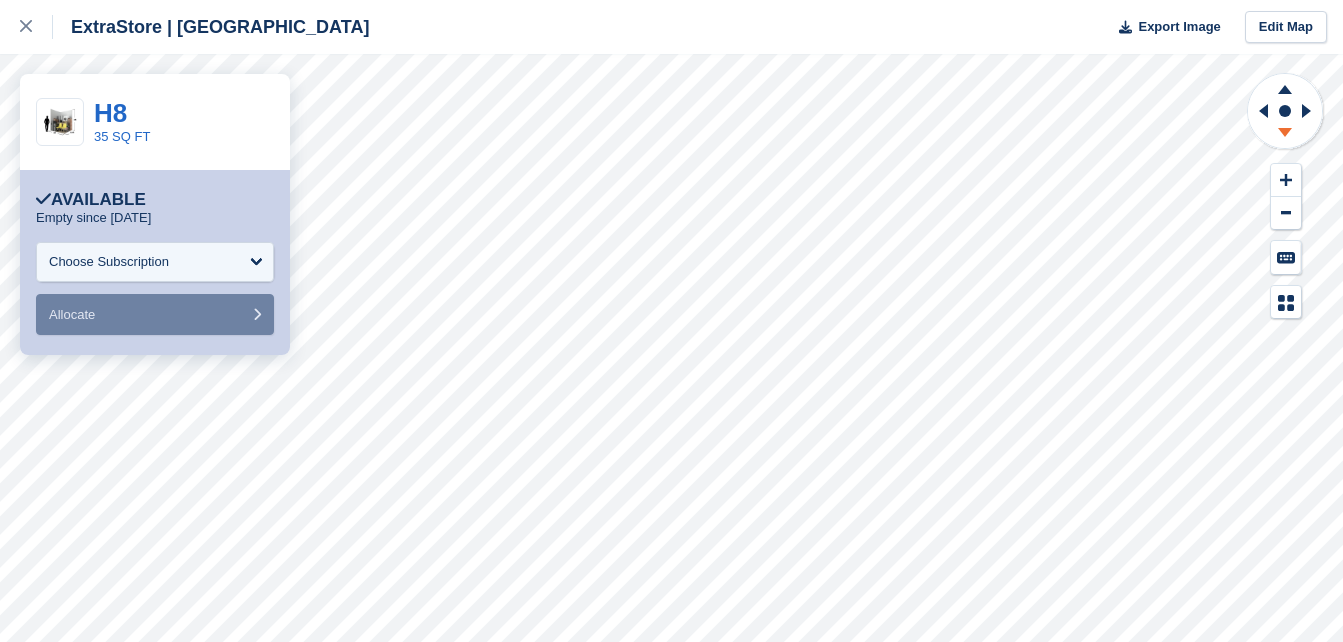 click 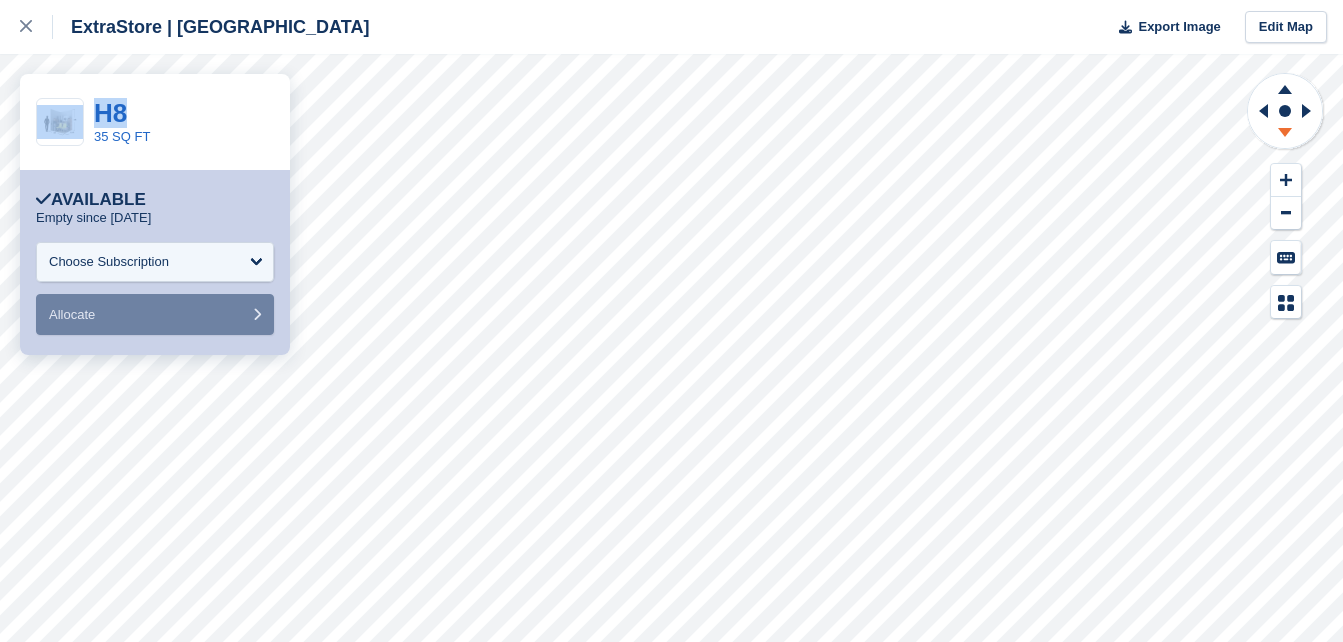click 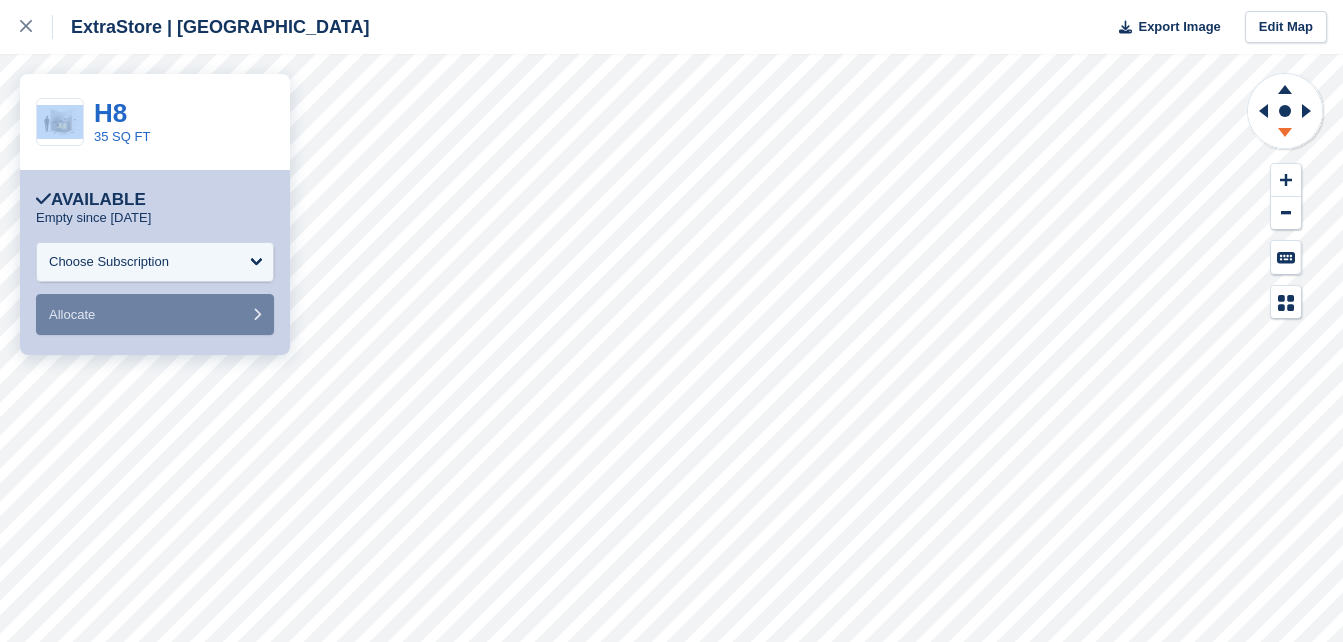 click 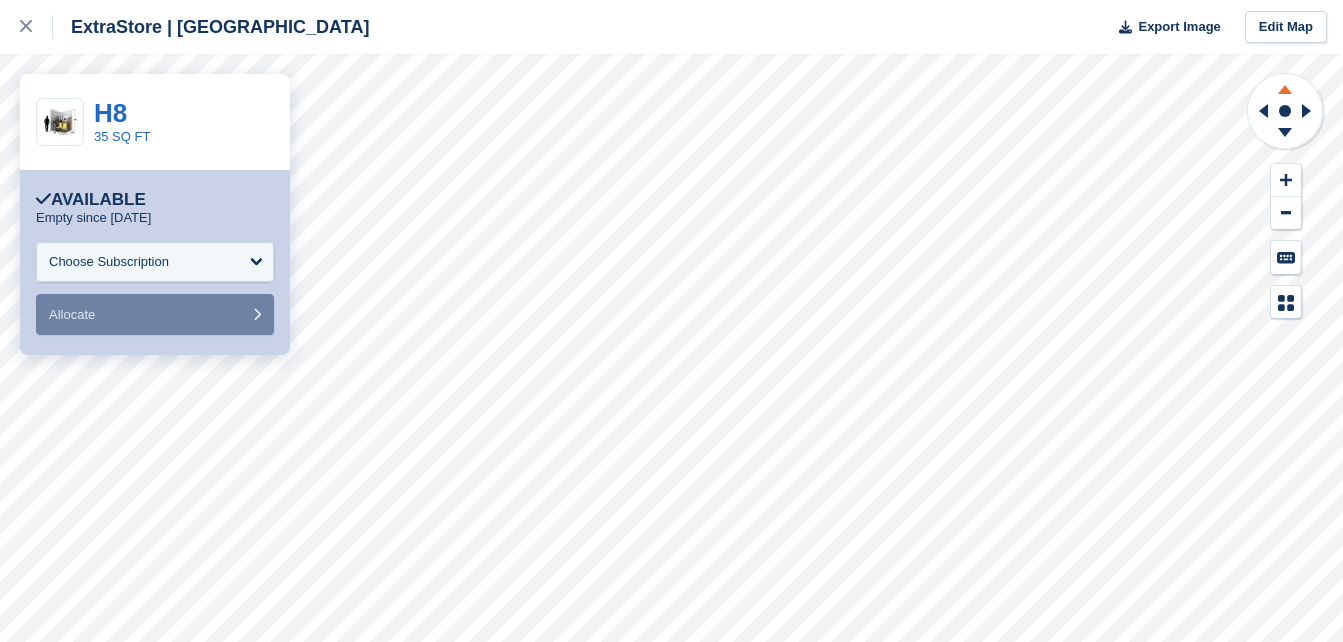 drag, startPoint x: 1293, startPoint y: 132, endPoint x: 1286, endPoint y: 87, distance: 45.54119 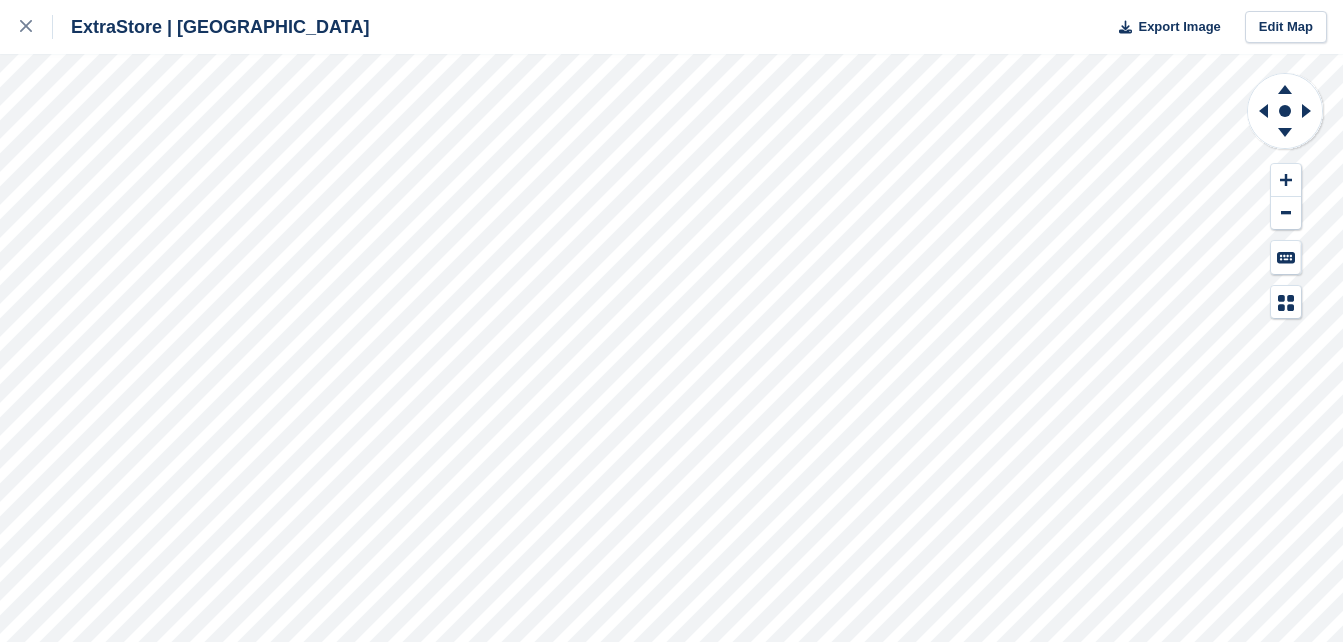 scroll, scrollTop: 0, scrollLeft: 0, axis: both 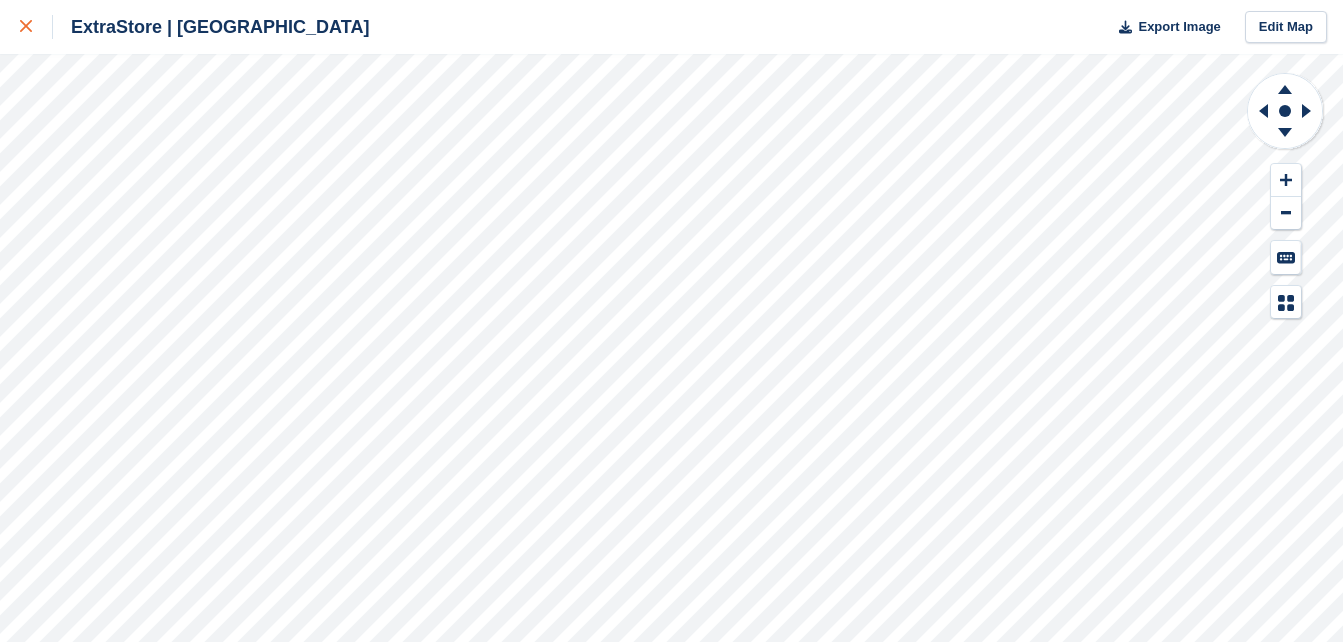 click 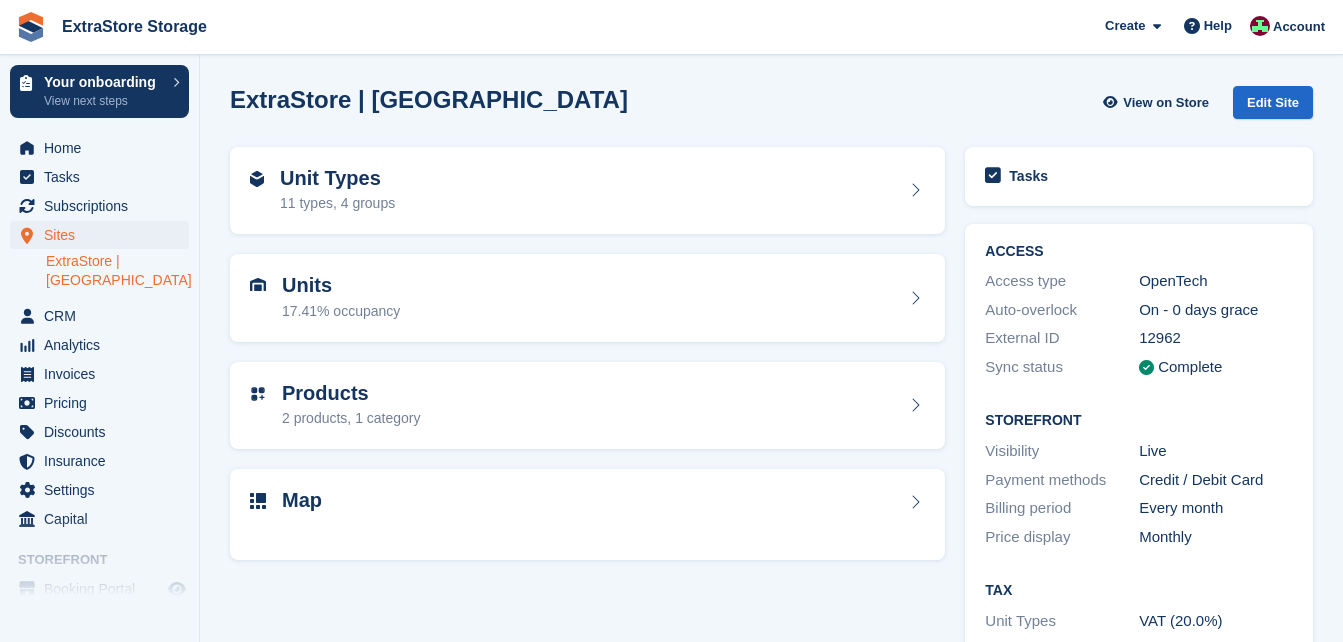 scroll, scrollTop: 0, scrollLeft: 0, axis: both 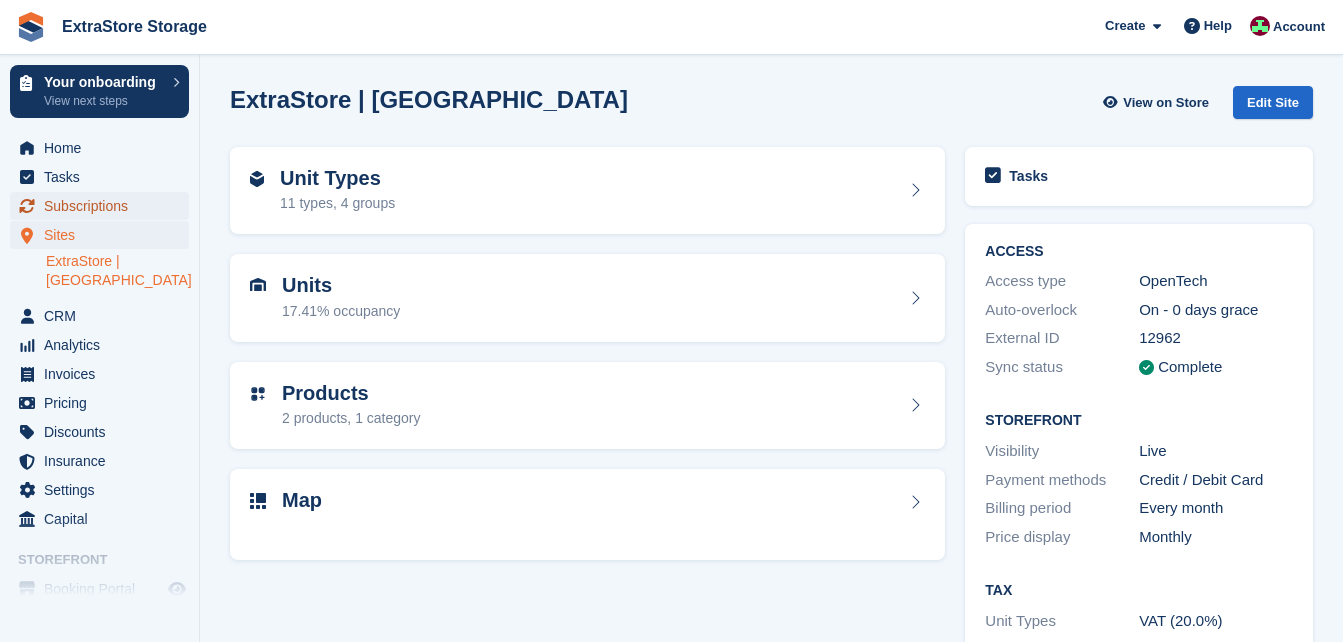 click on "Subscriptions" at bounding box center [104, 206] 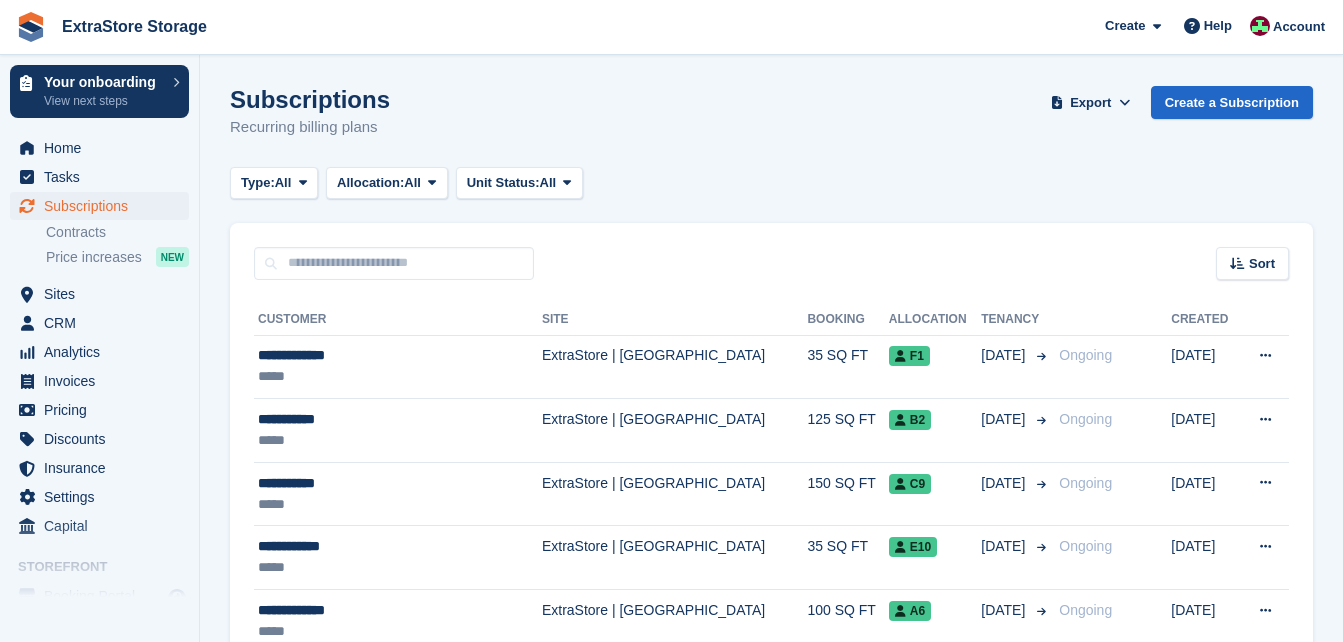scroll, scrollTop: 0, scrollLeft: 0, axis: both 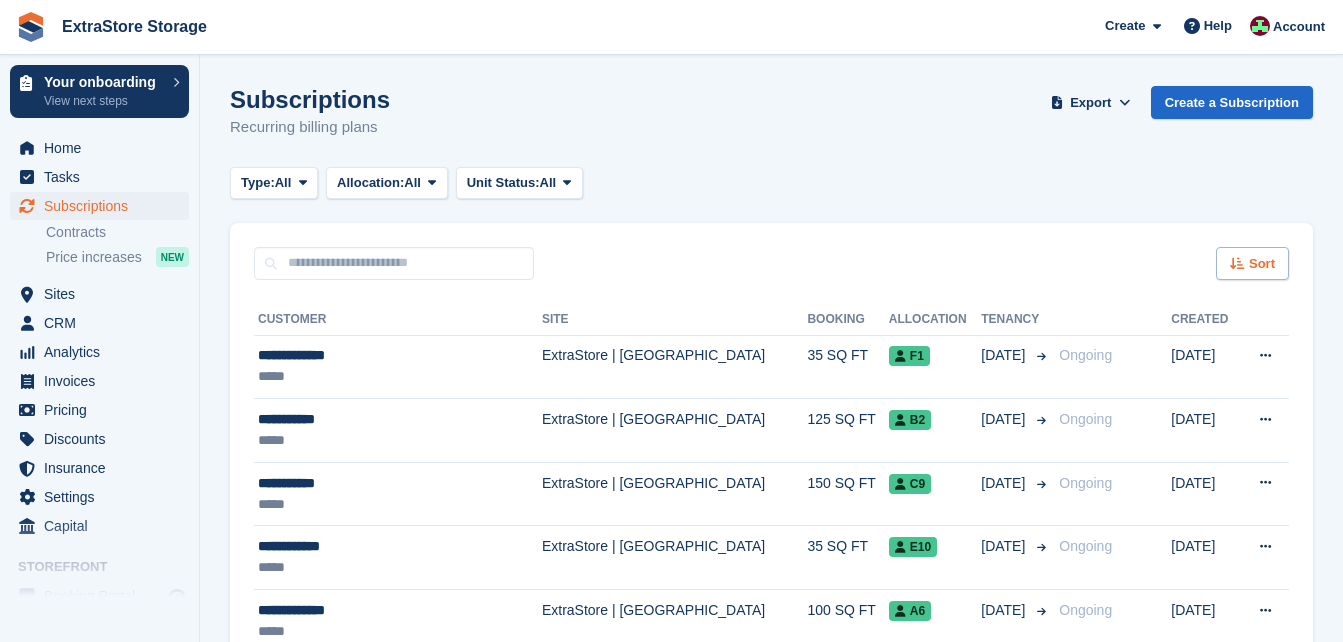 click at bounding box center (1237, 263) 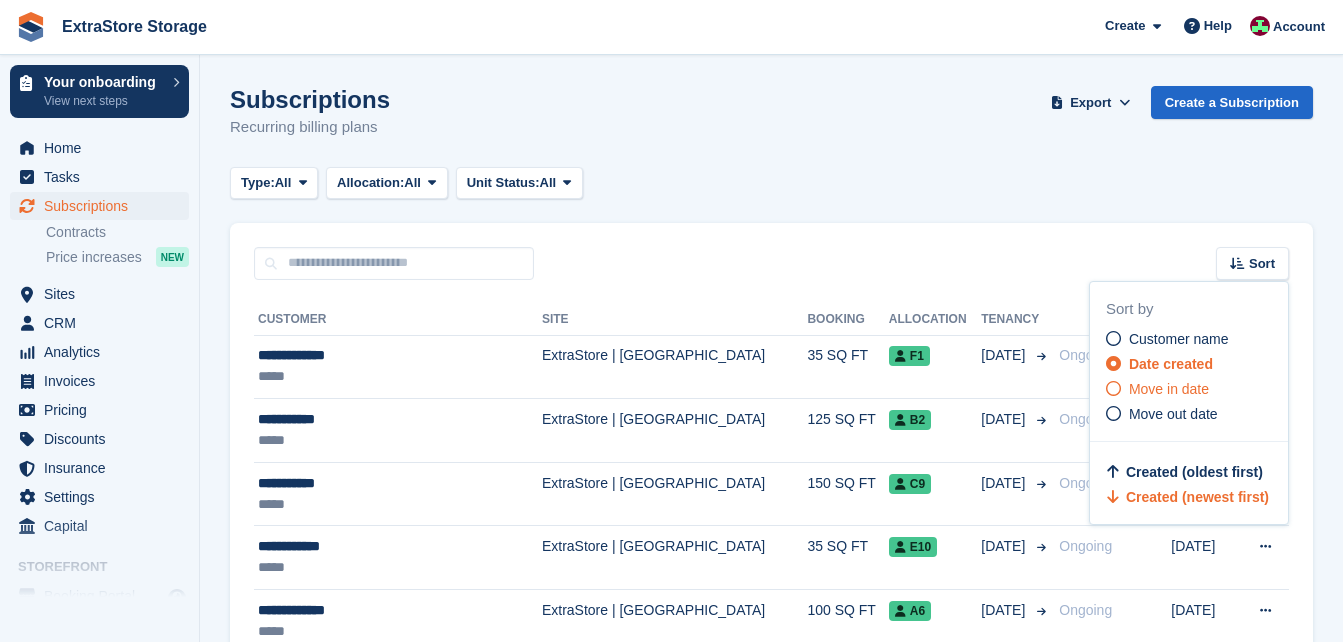click on "Move in date" at bounding box center [1169, 389] 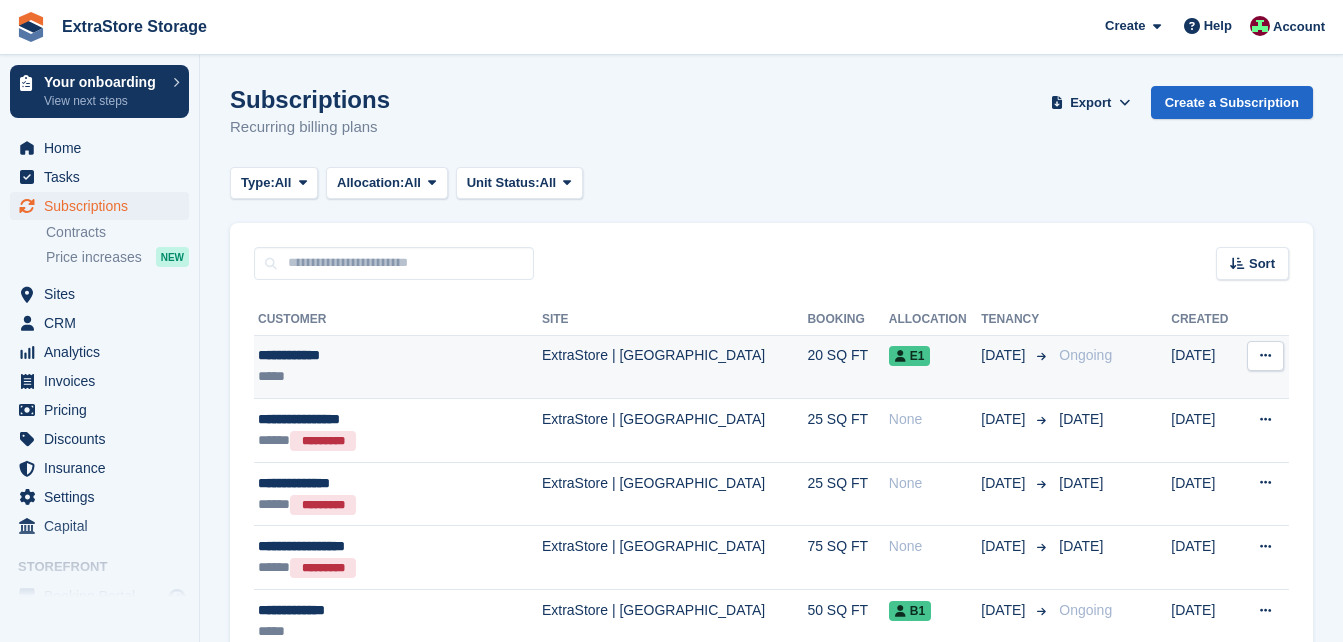click on "**********" at bounding box center [377, 355] 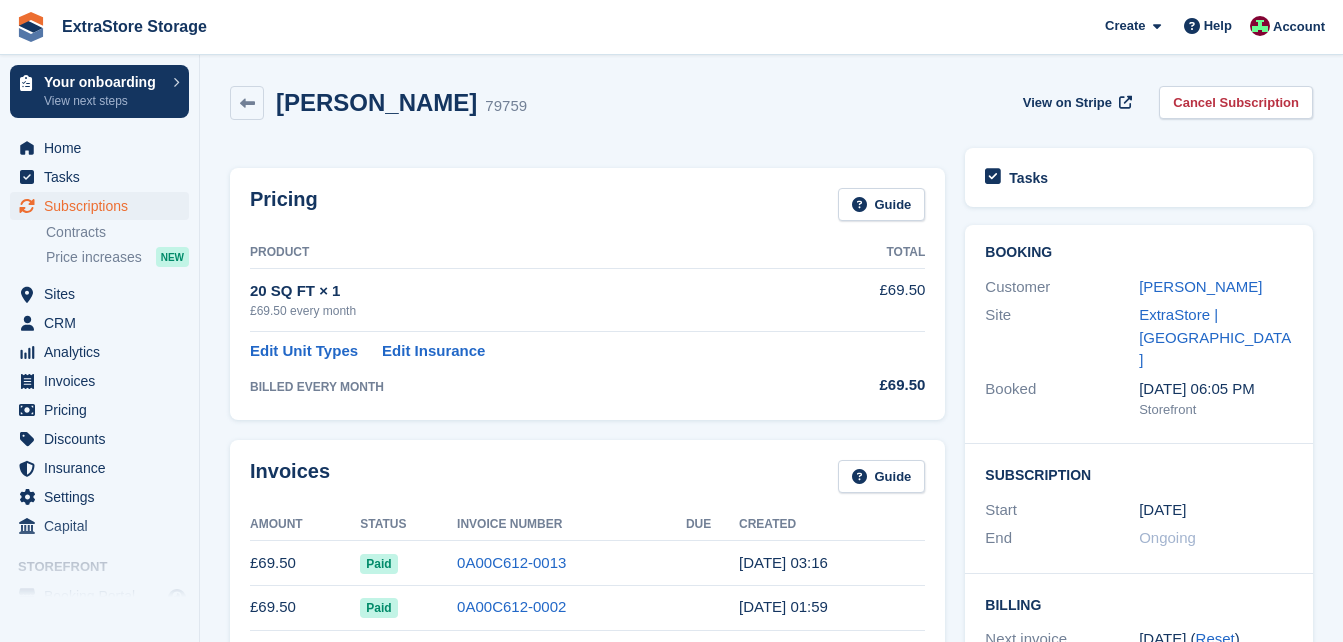 scroll, scrollTop: 0, scrollLeft: 0, axis: both 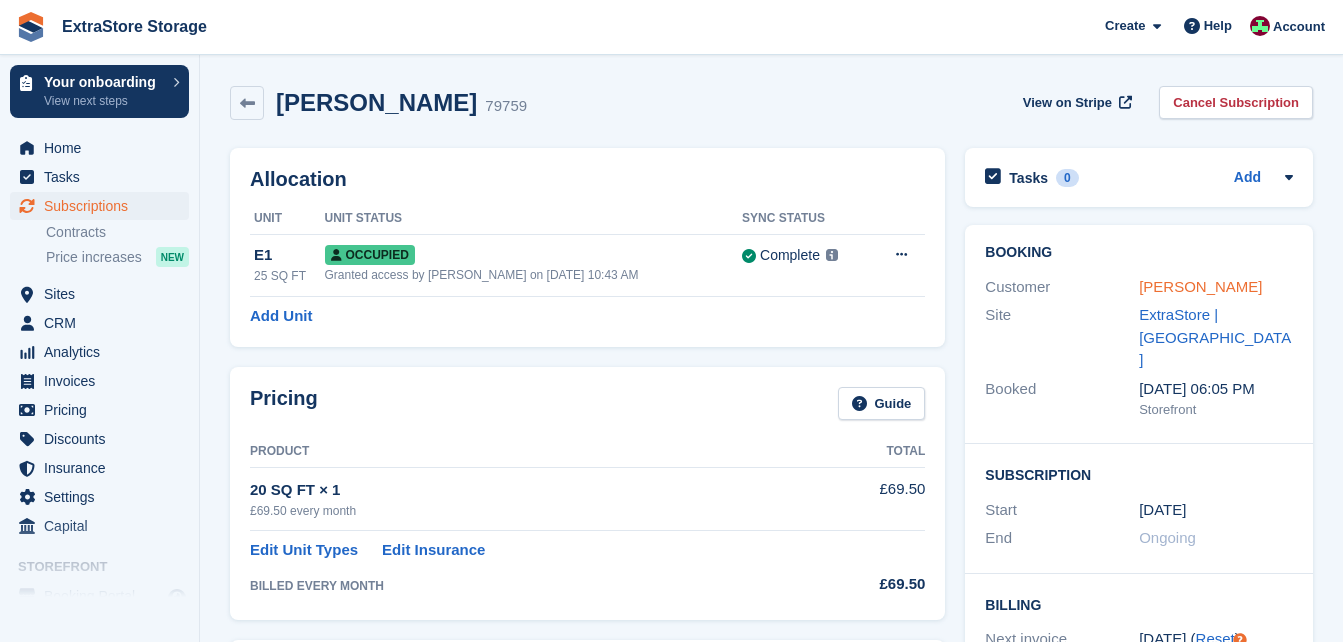 click on "[PERSON_NAME]" at bounding box center [1200, 286] 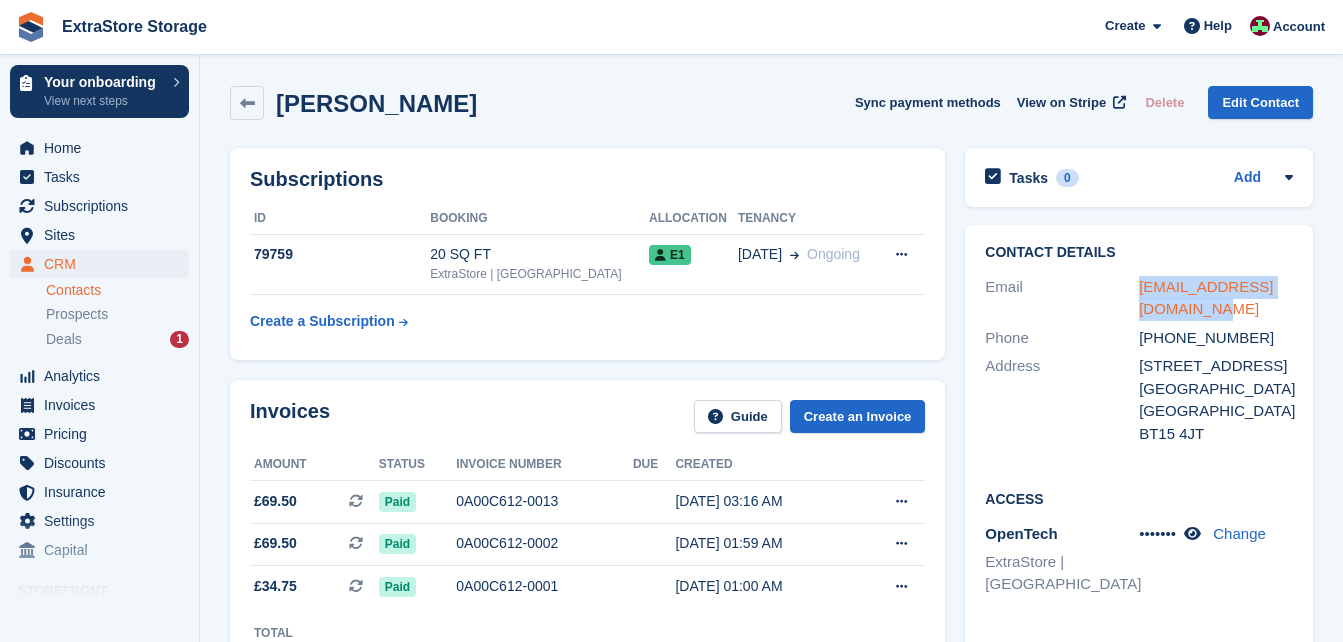 drag, startPoint x: 1199, startPoint y: 310, endPoint x: 1141, endPoint y: 287, distance: 62.39391 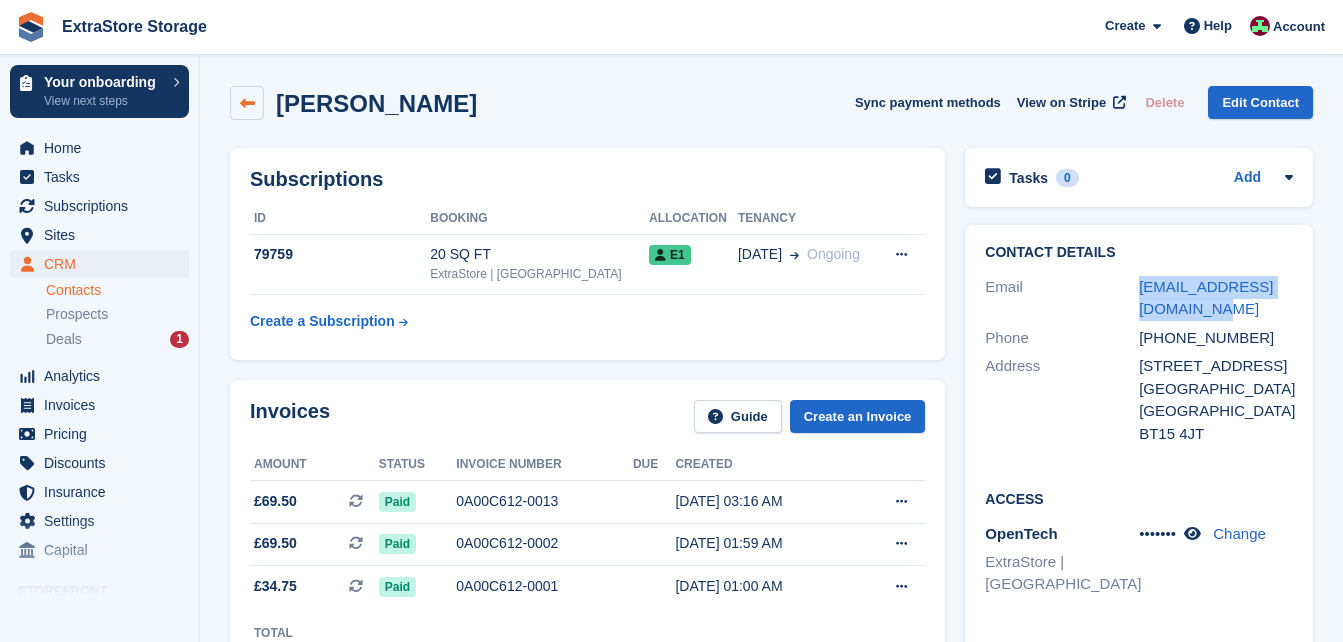 click at bounding box center [247, 103] 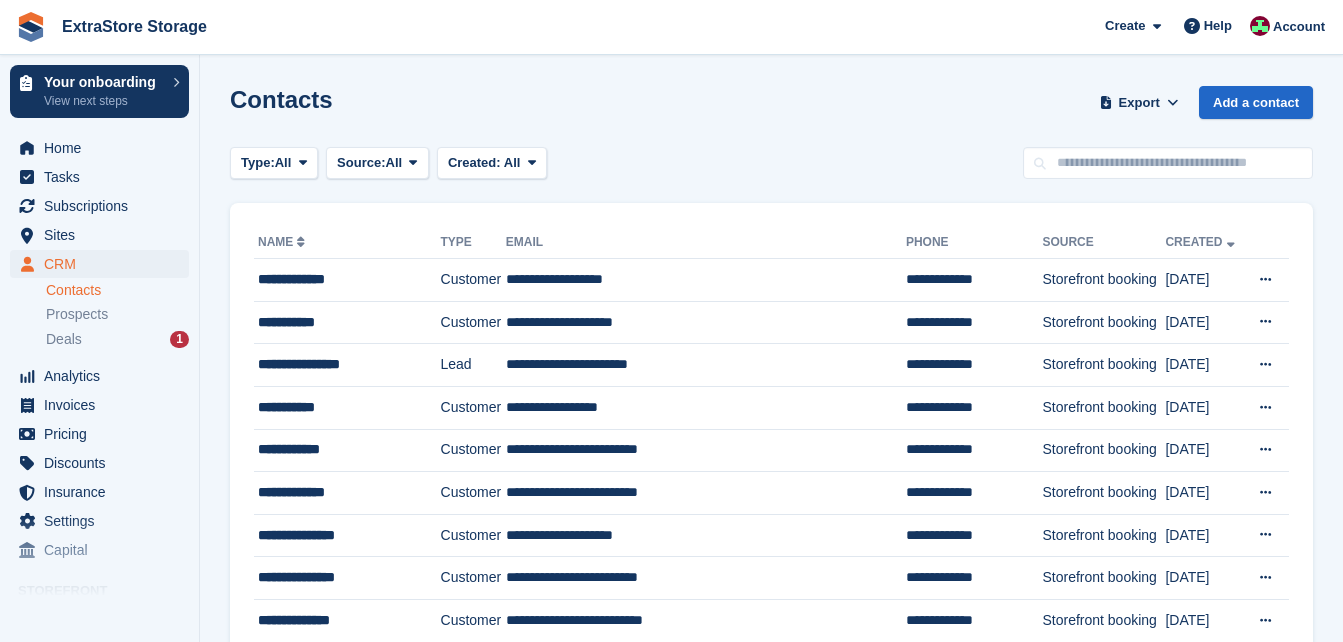 click on "Created" at bounding box center (1201, 242) 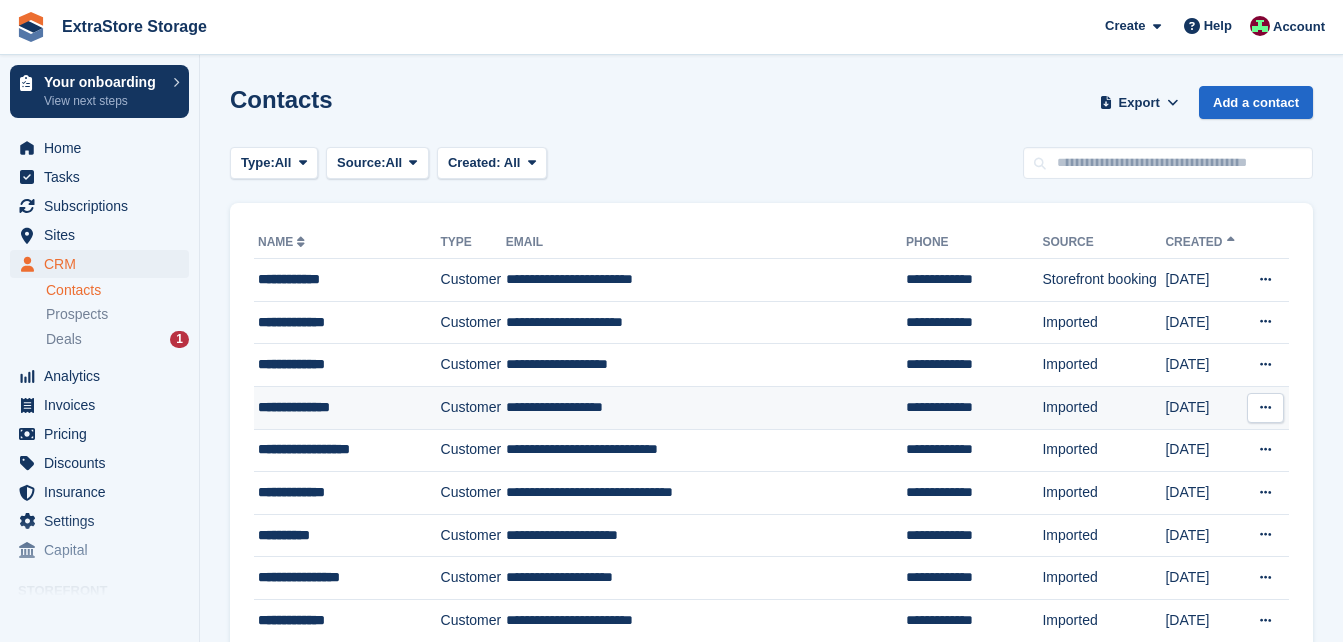 click on "**********" at bounding box center (343, 407) 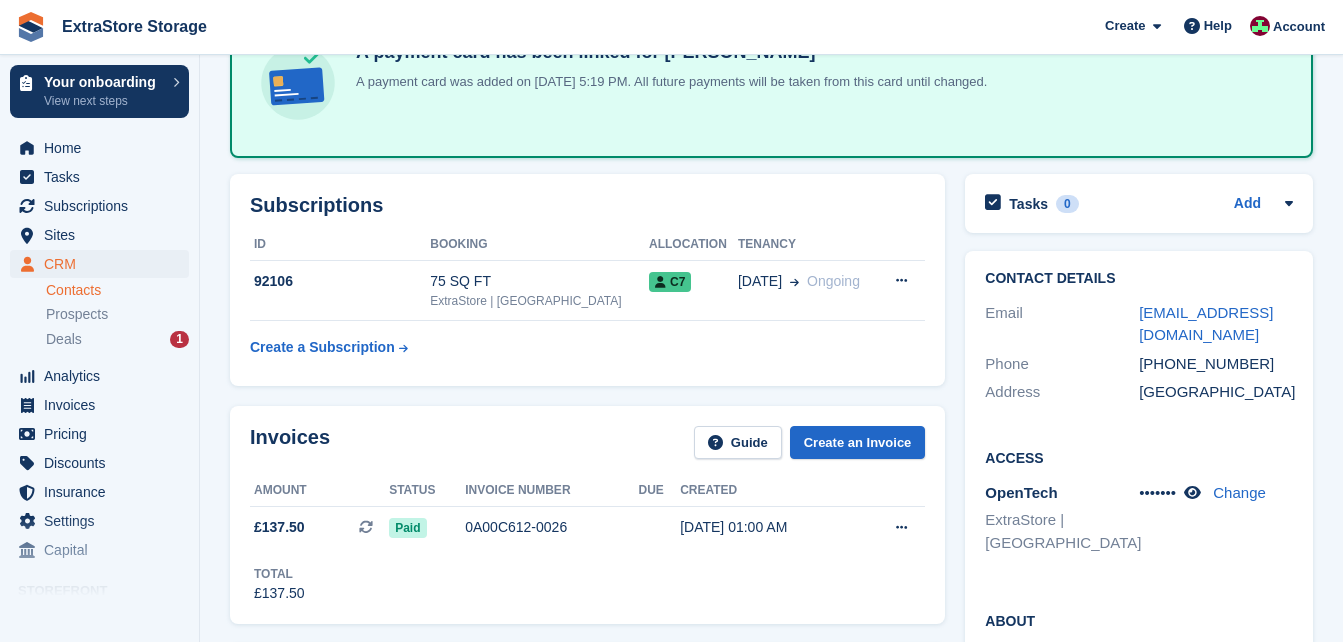 scroll, scrollTop: 200, scrollLeft: 0, axis: vertical 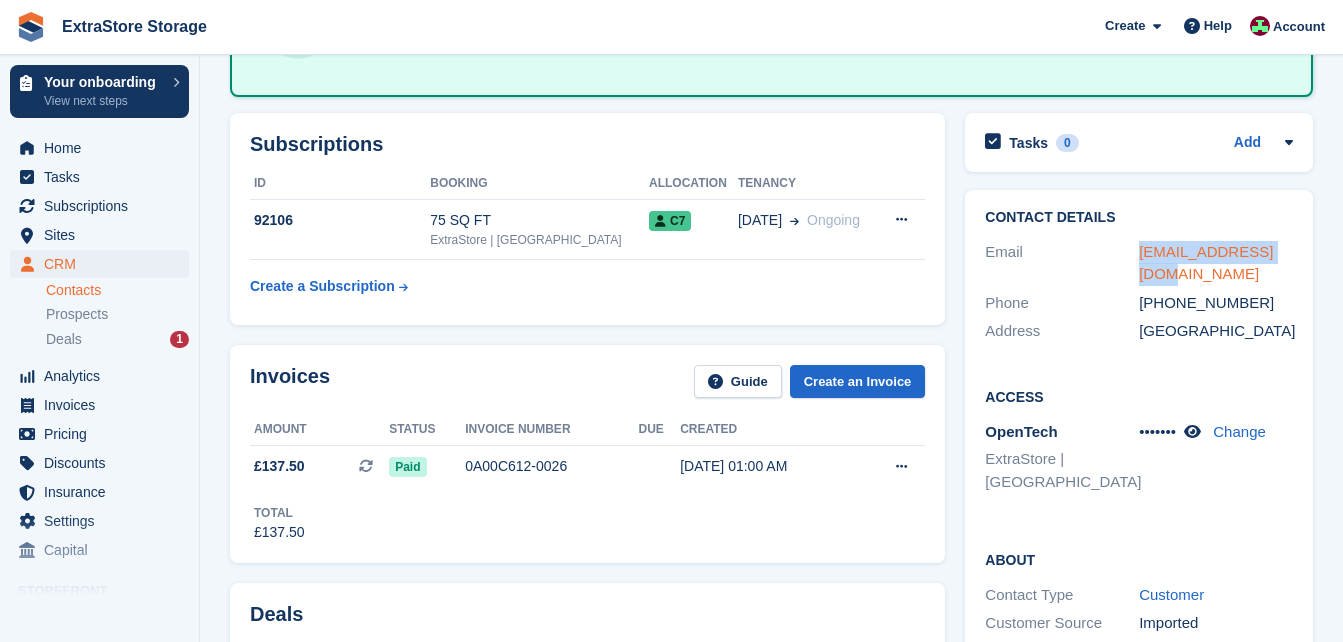 drag, startPoint x: 1298, startPoint y: 250, endPoint x: 1141, endPoint y: 257, distance: 157.15598 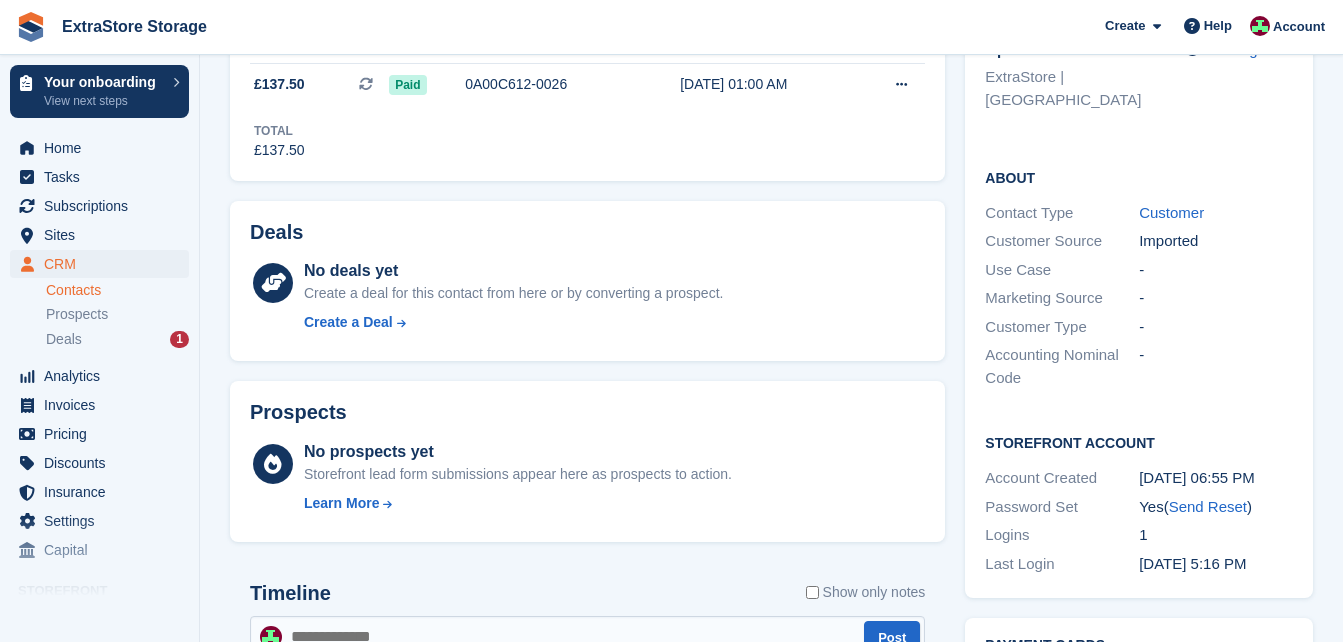scroll, scrollTop: 600, scrollLeft: 0, axis: vertical 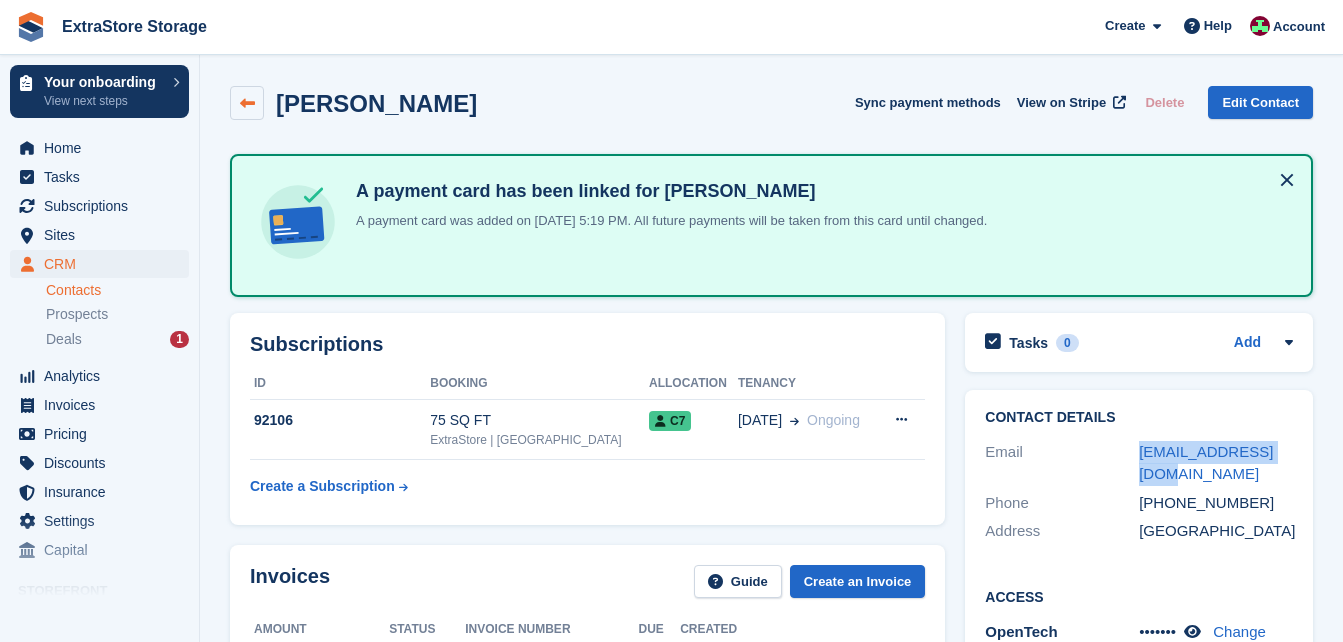 click at bounding box center [247, 103] 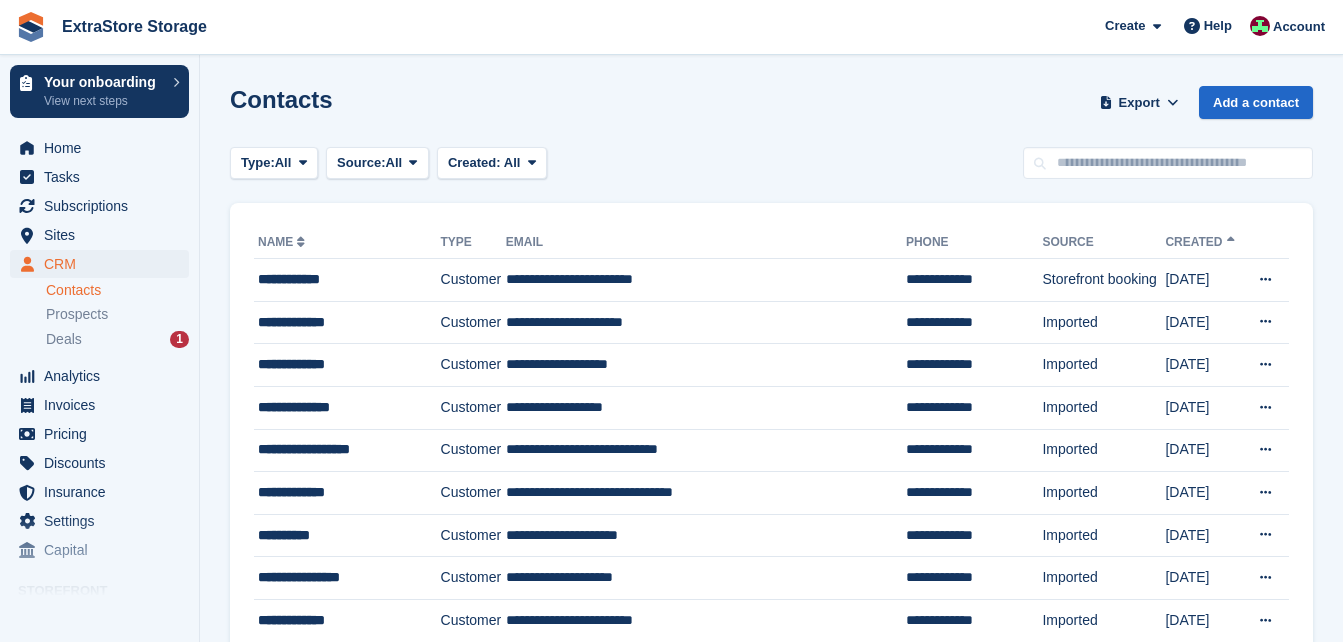 click on "Created" at bounding box center [1201, 242] 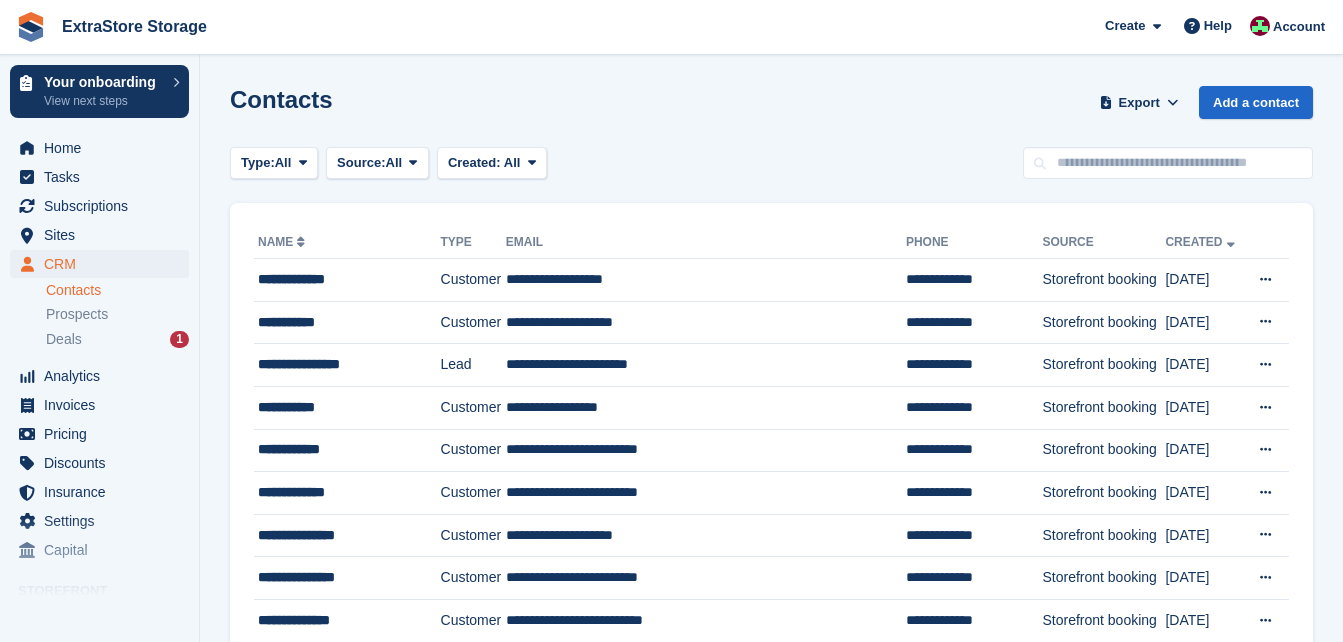 click on "Created" at bounding box center [1201, 242] 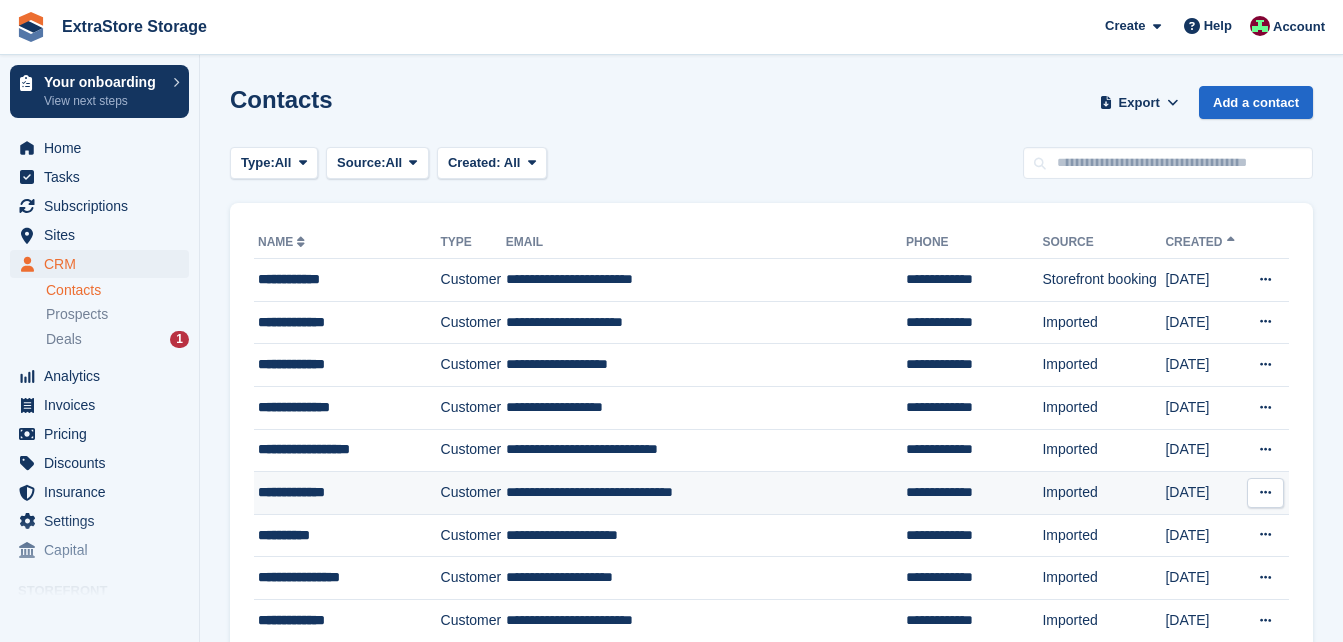 click on "**********" at bounding box center (343, 492) 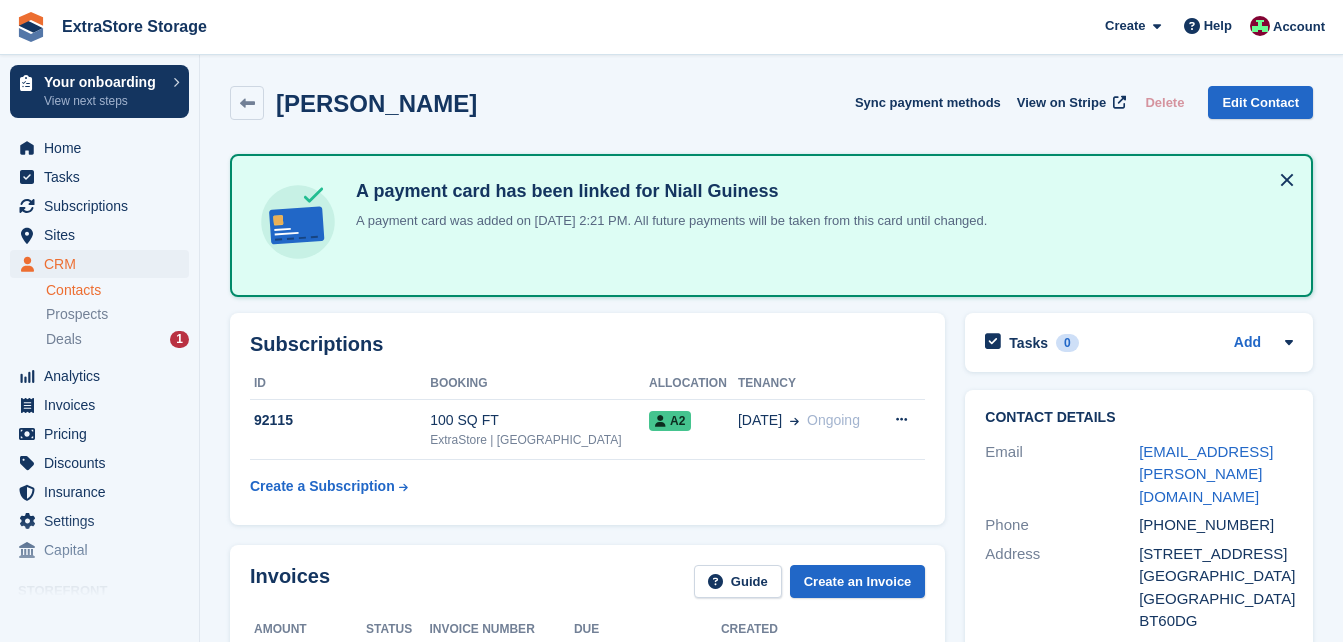scroll, scrollTop: 0, scrollLeft: 0, axis: both 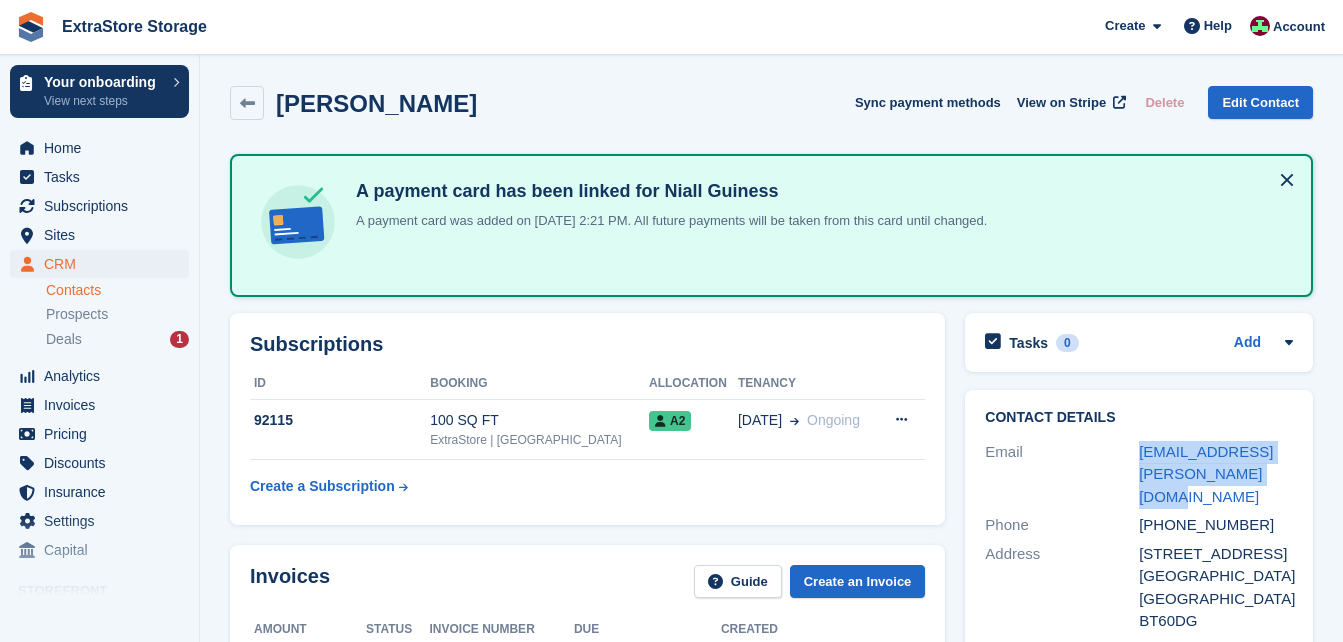 drag, startPoint x: 1246, startPoint y: 472, endPoint x: 1130, endPoint y: 459, distance: 116.72617 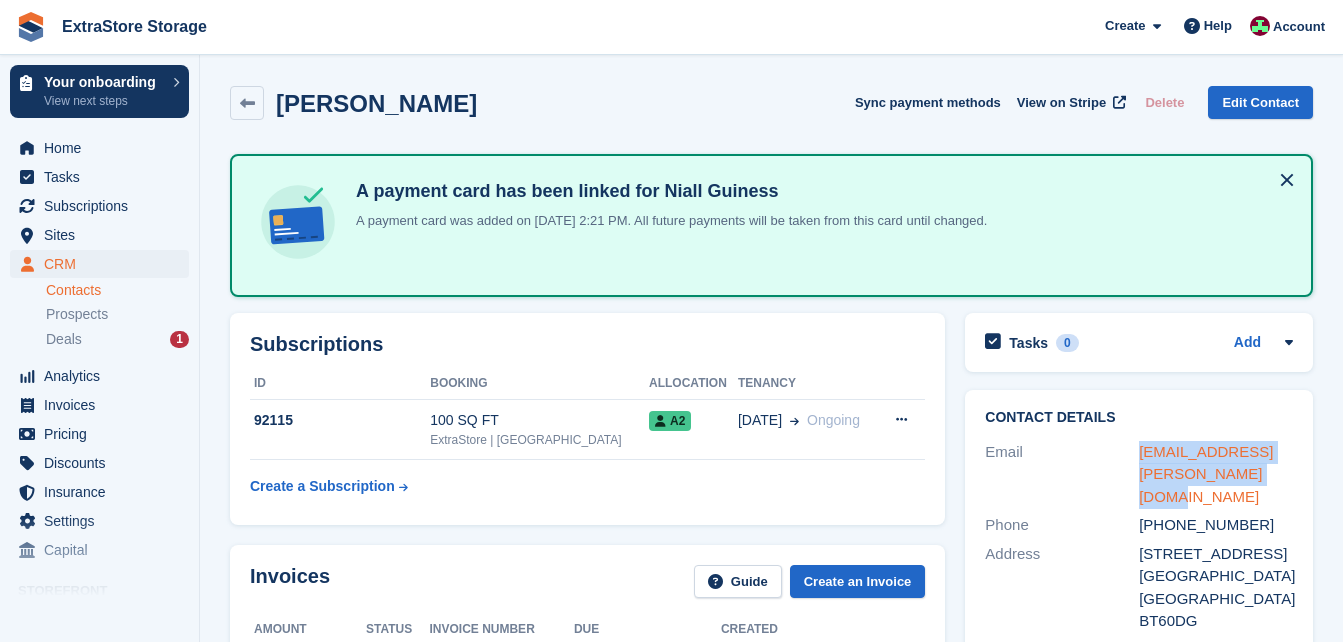 drag, startPoint x: 1130, startPoint y: 459, endPoint x: 1168, endPoint y: 451, distance: 38.832977 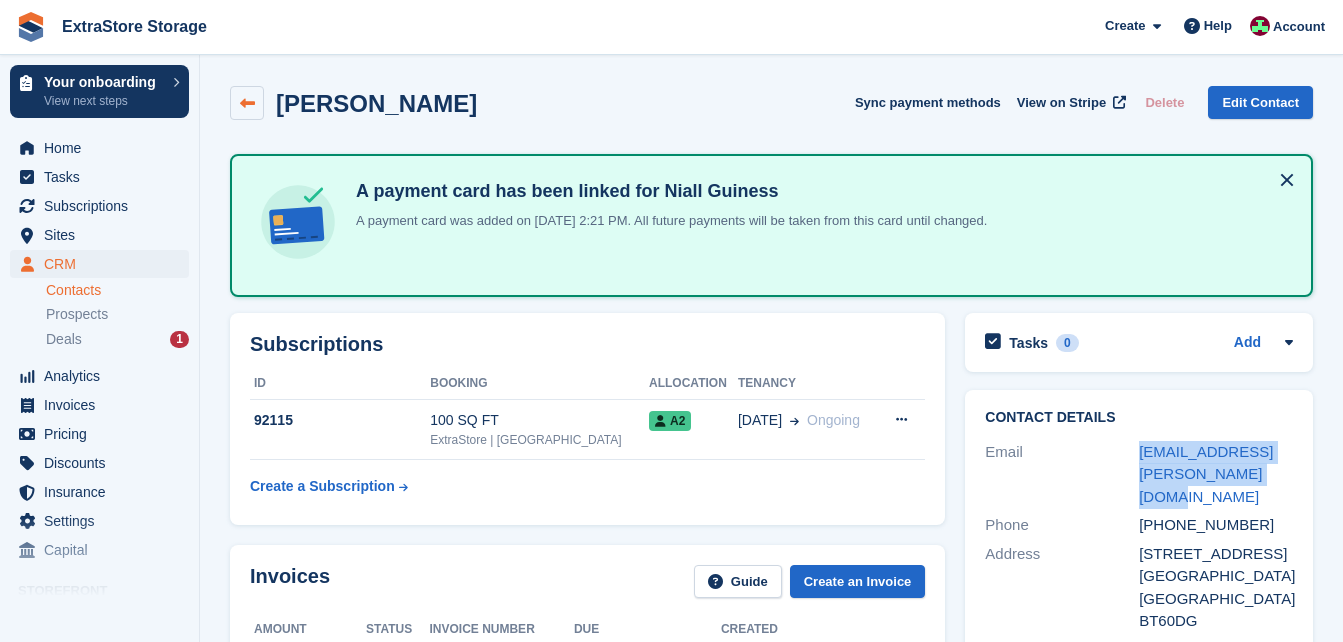 click at bounding box center [247, 103] 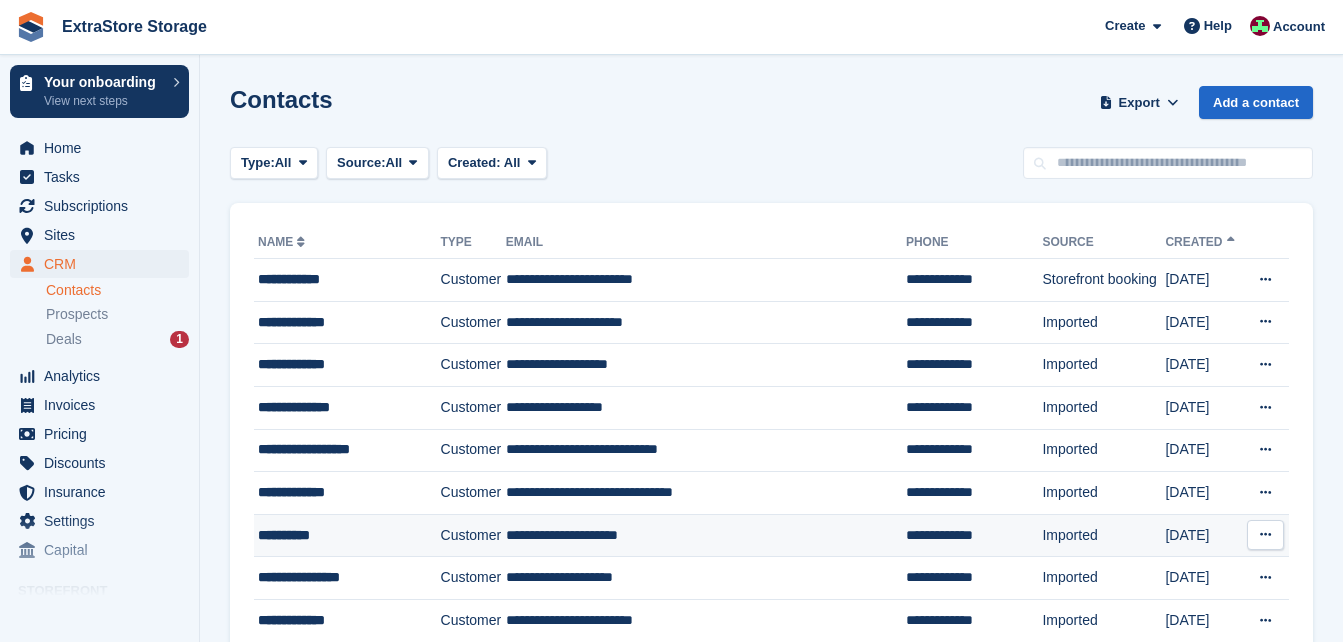 click on "**********" at bounding box center (343, 535) 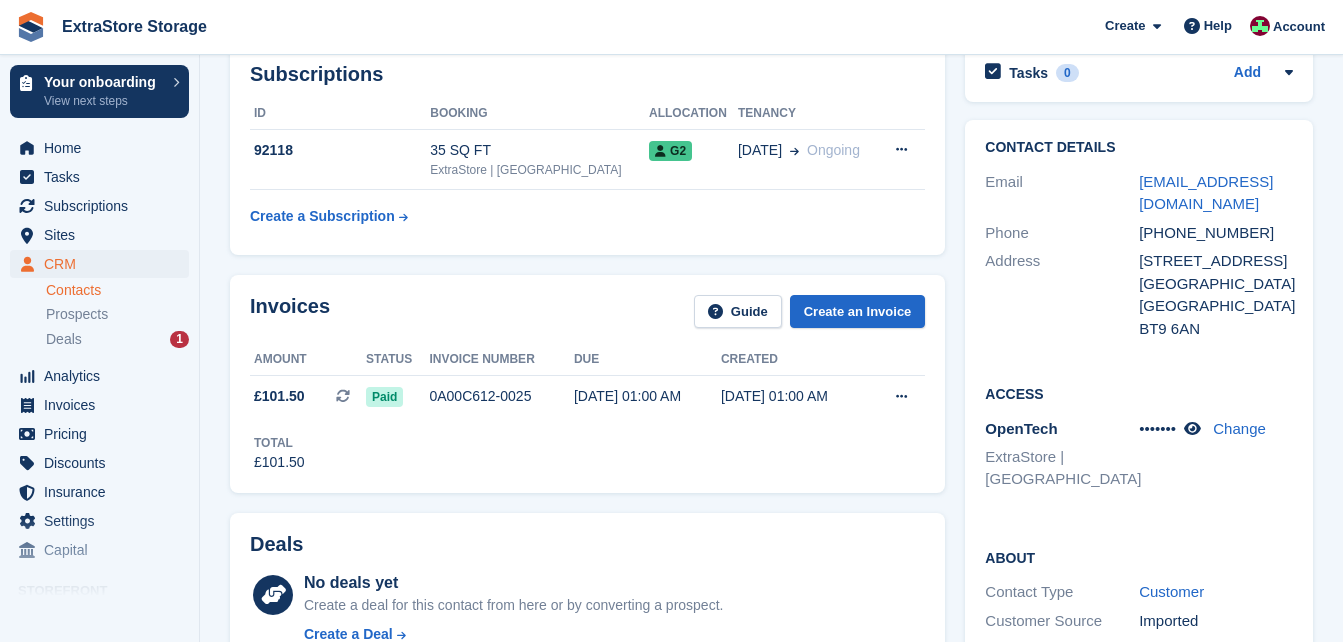scroll, scrollTop: 200, scrollLeft: 0, axis: vertical 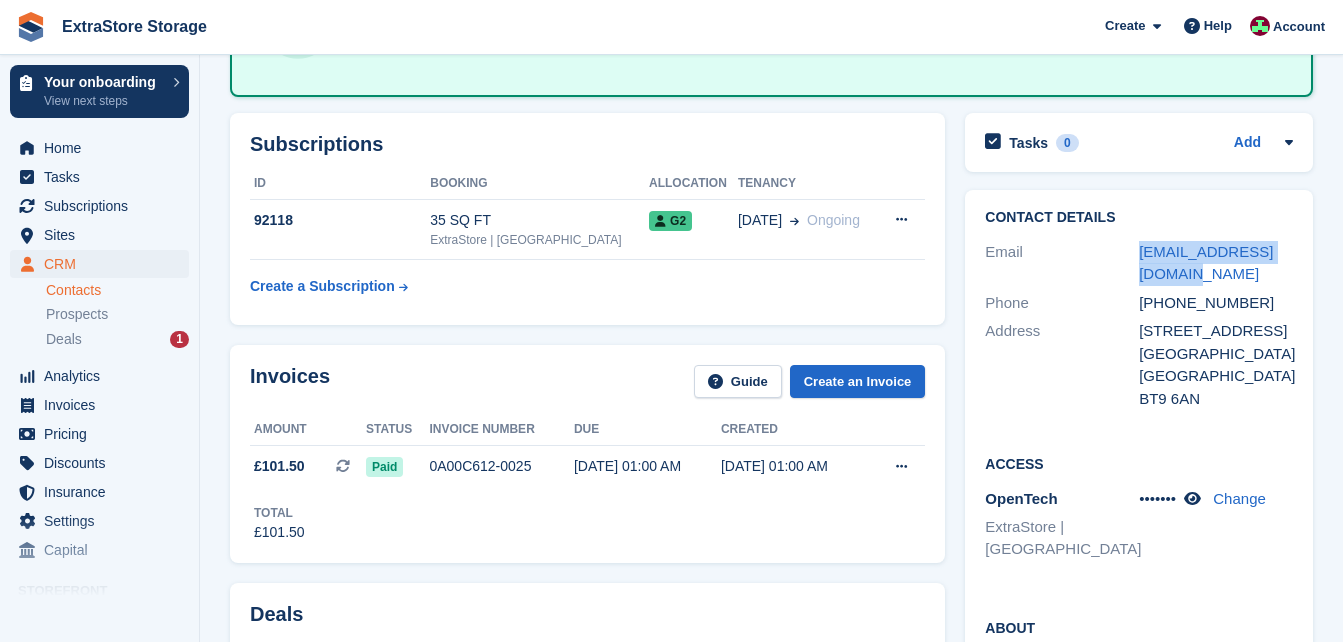 drag, startPoint x: 1185, startPoint y: 275, endPoint x: 1136, endPoint y: 254, distance: 53.310413 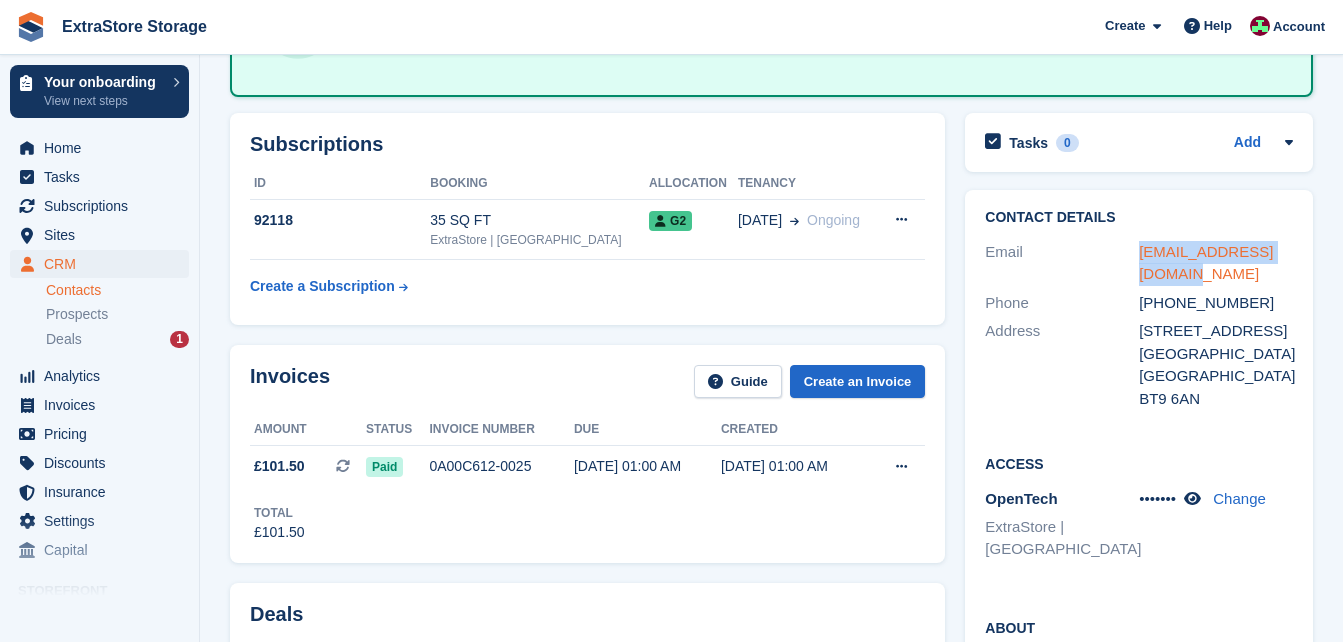 copy on "[EMAIL_ADDRESS][DOMAIN_NAME]" 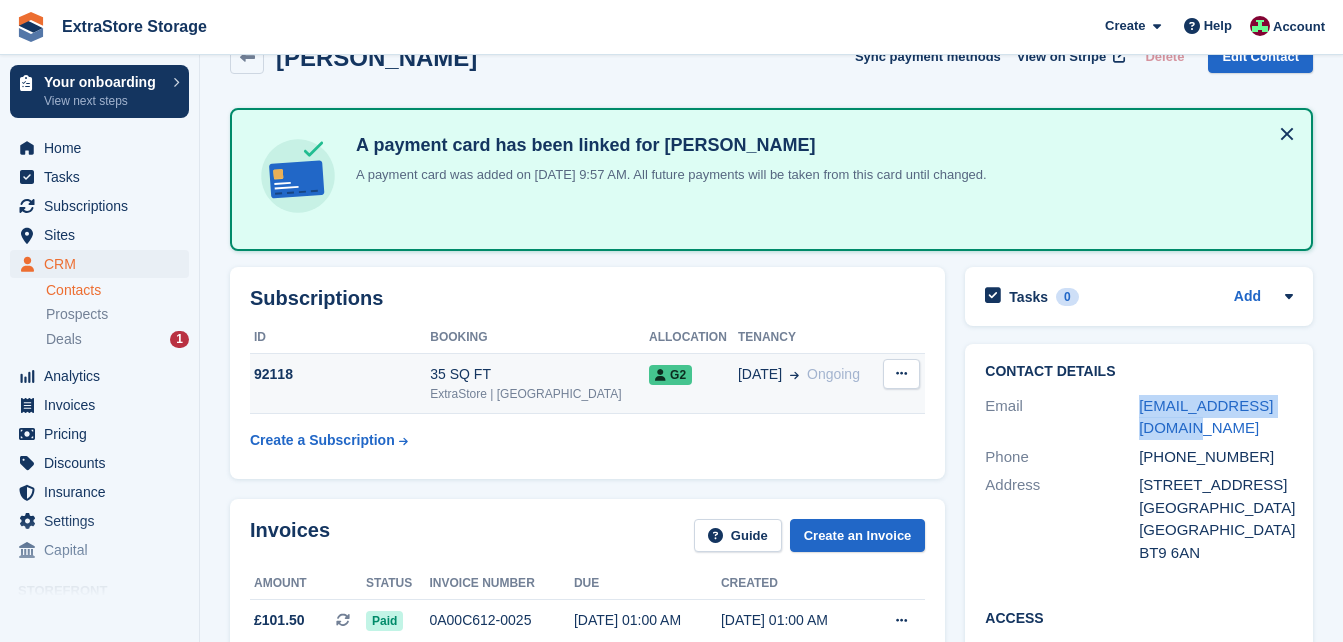 scroll, scrollTop: 0, scrollLeft: 0, axis: both 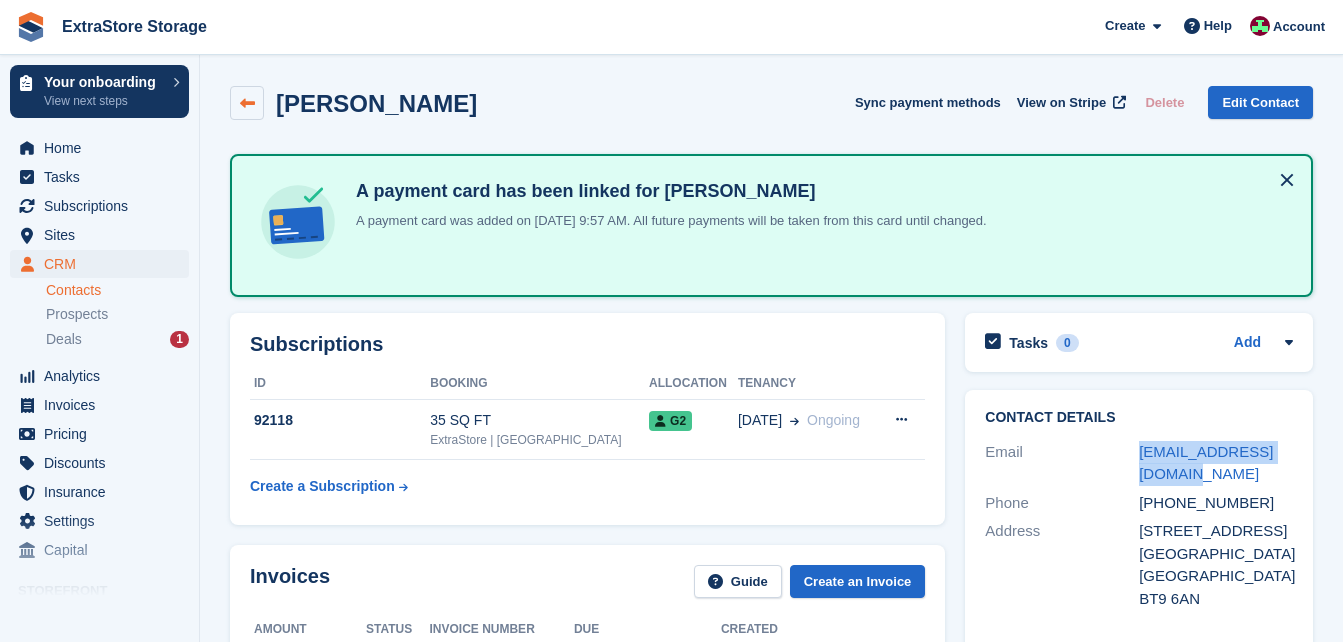 click at bounding box center [247, 103] 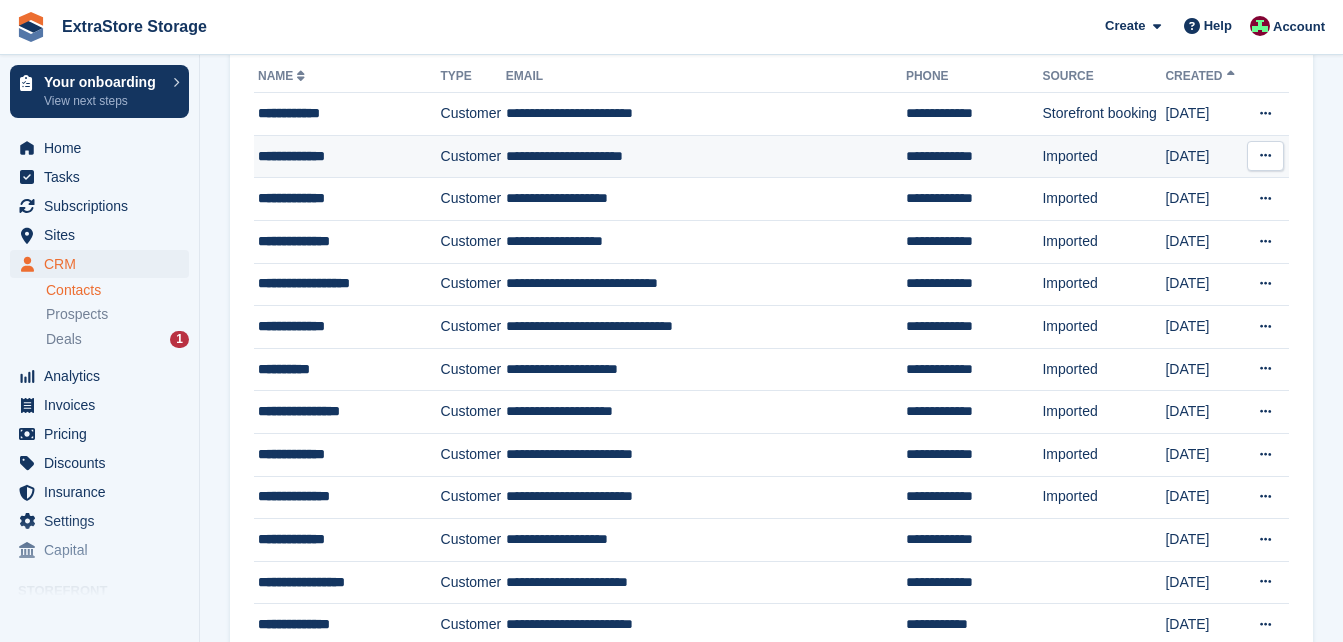 scroll, scrollTop: 200, scrollLeft: 0, axis: vertical 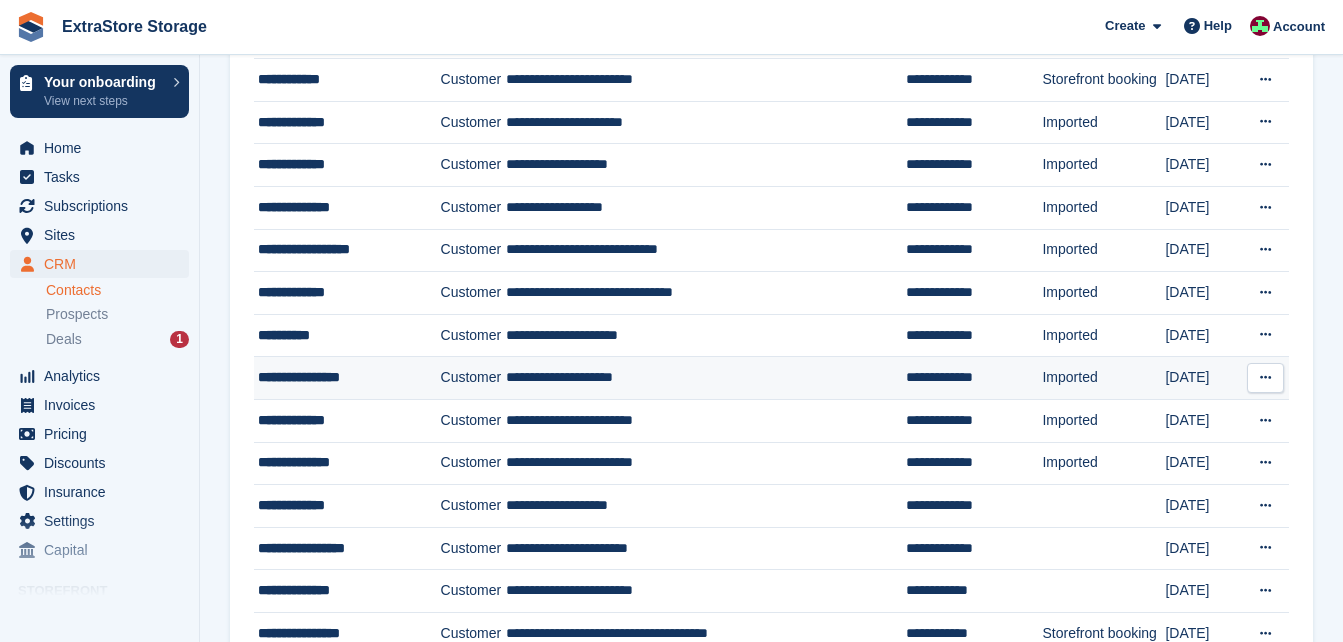 click on "**********" at bounding box center [343, 377] 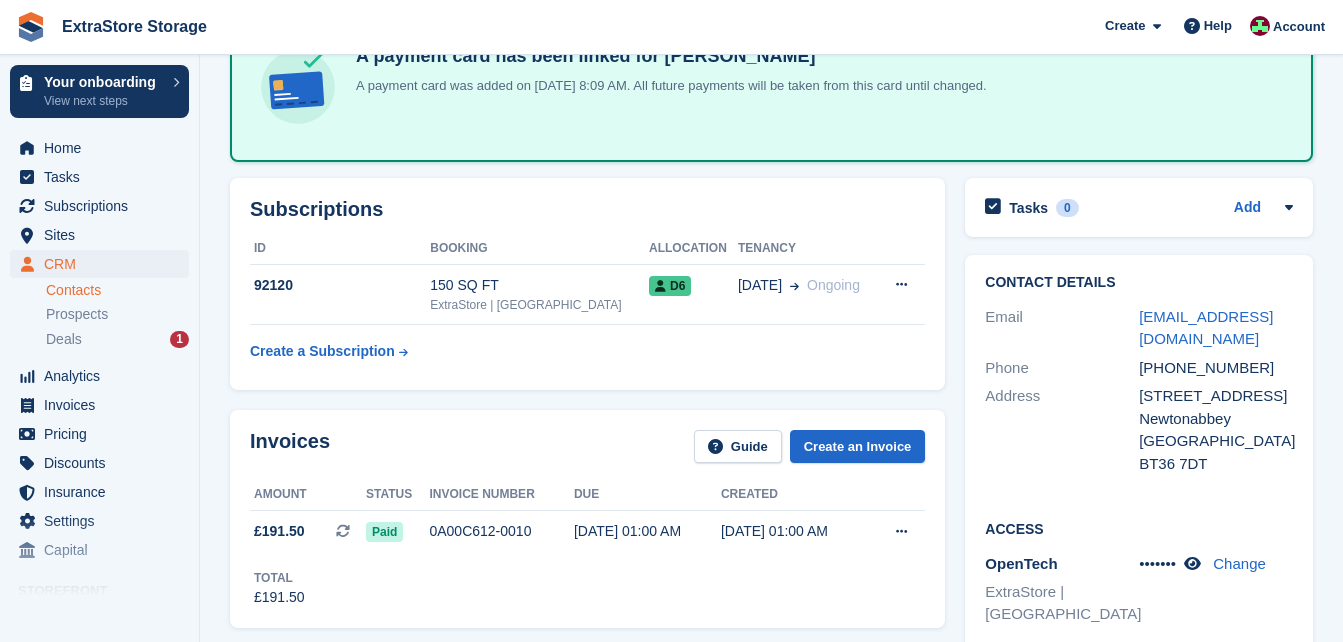 scroll, scrollTop: 200, scrollLeft: 0, axis: vertical 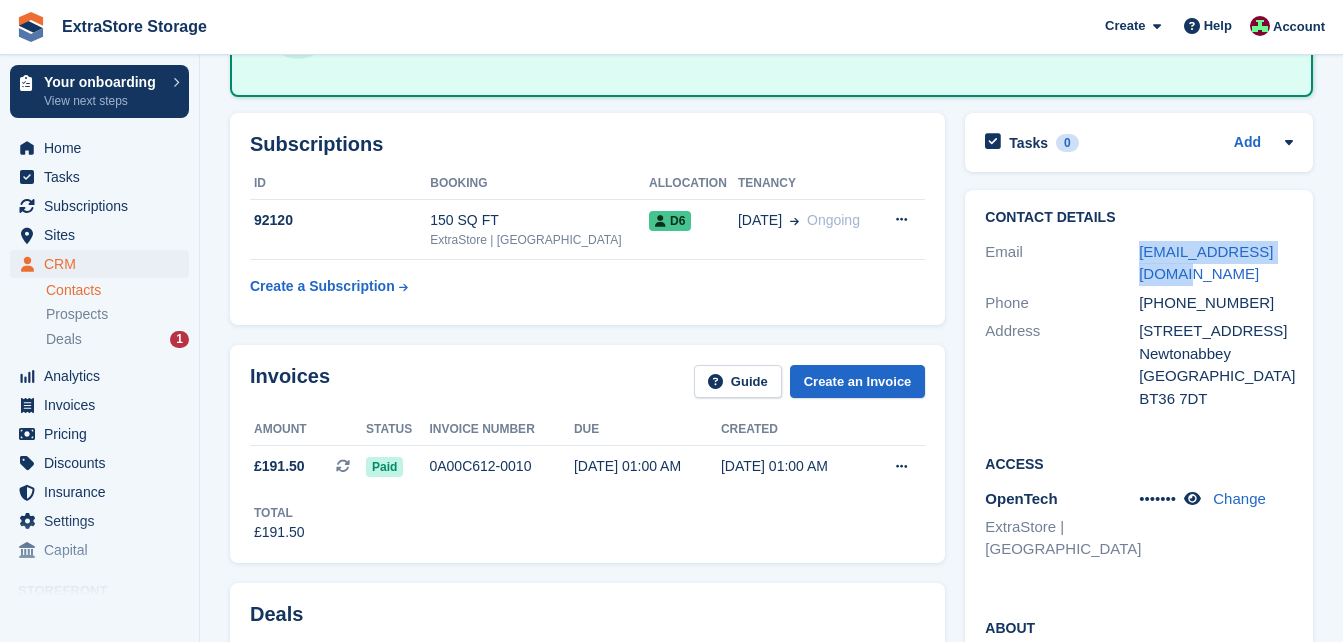 drag, startPoint x: 1299, startPoint y: 252, endPoint x: 1138, endPoint y: 251, distance: 161.00311 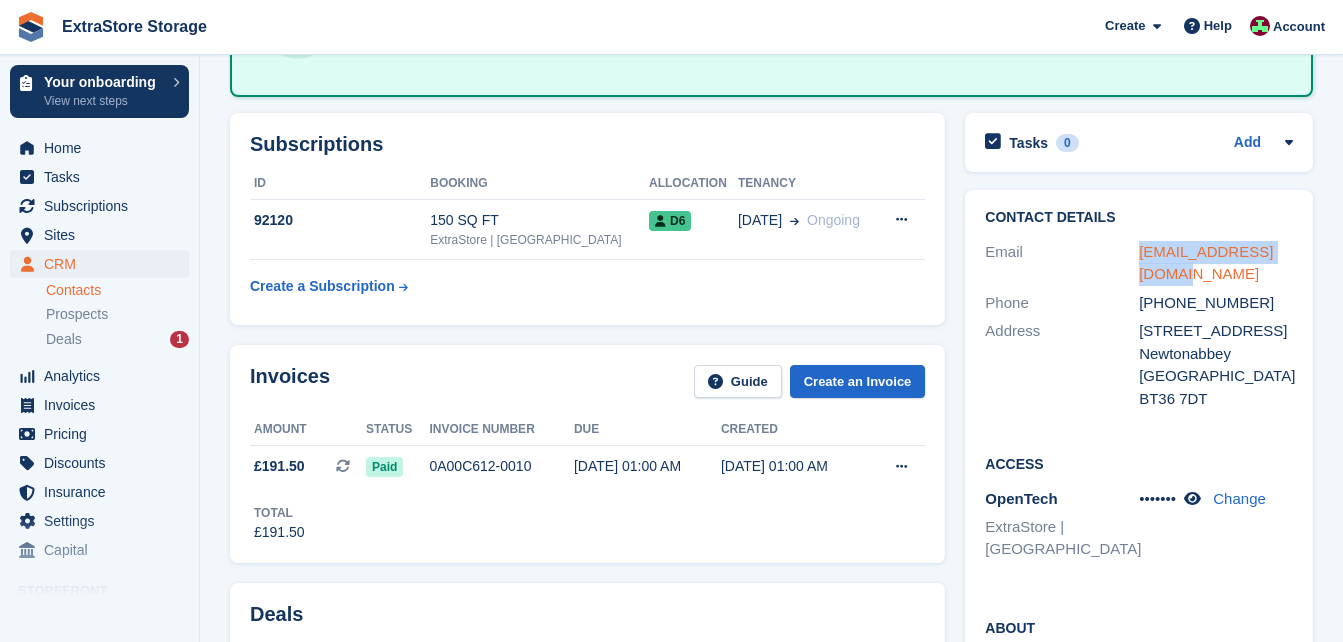 drag, startPoint x: 1138, startPoint y: 251, endPoint x: 1159, endPoint y: 251, distance: 21 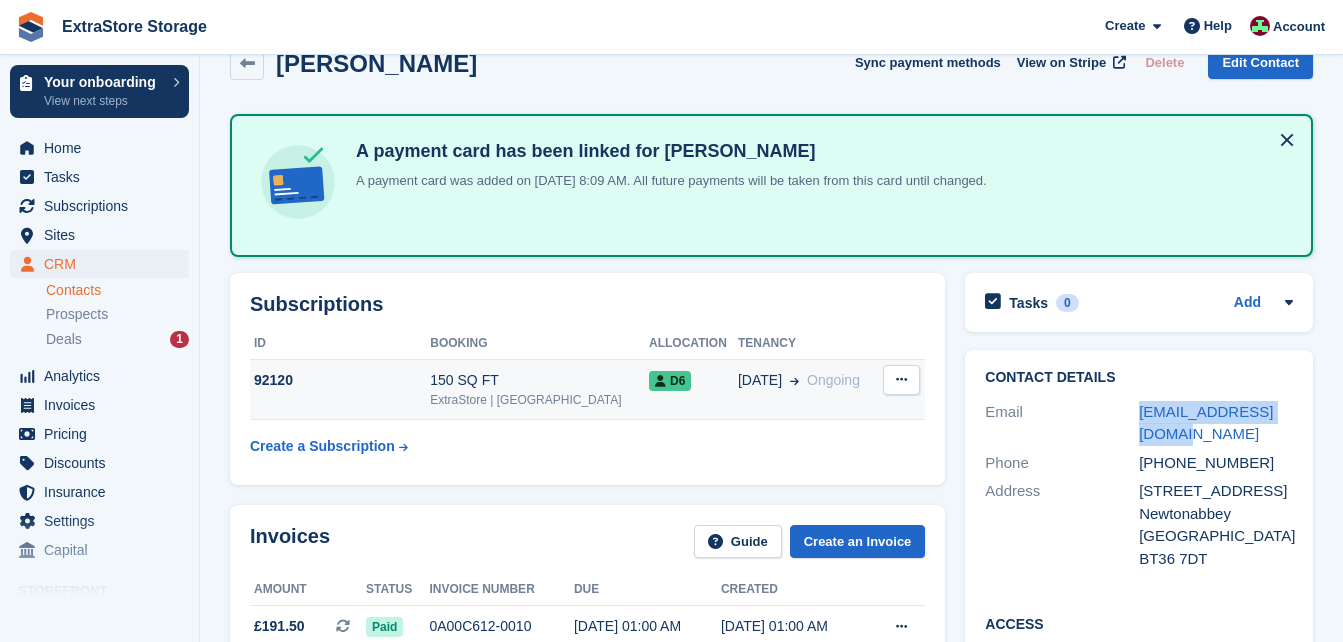 scroll, scrollTop: 0, scrollLeft: 0, axis: both 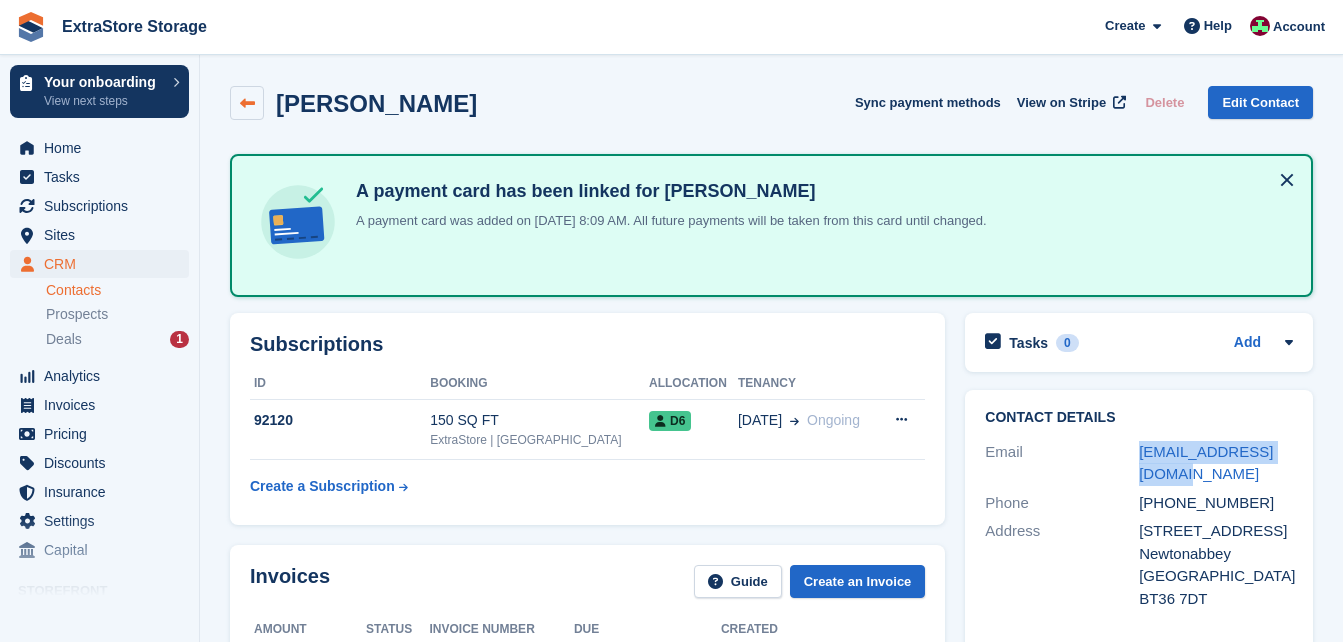 click at bounding box center (247, 103) 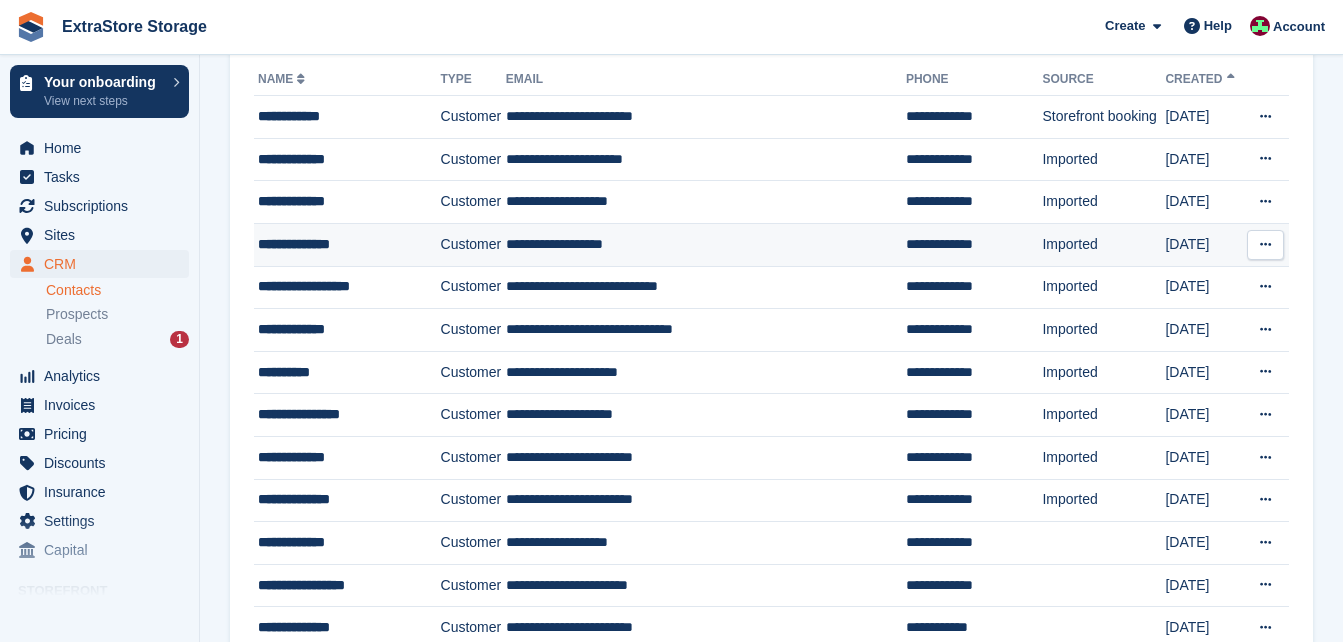 scroll, scrollTop: 200, scrollLeft: 0, axis: vertical 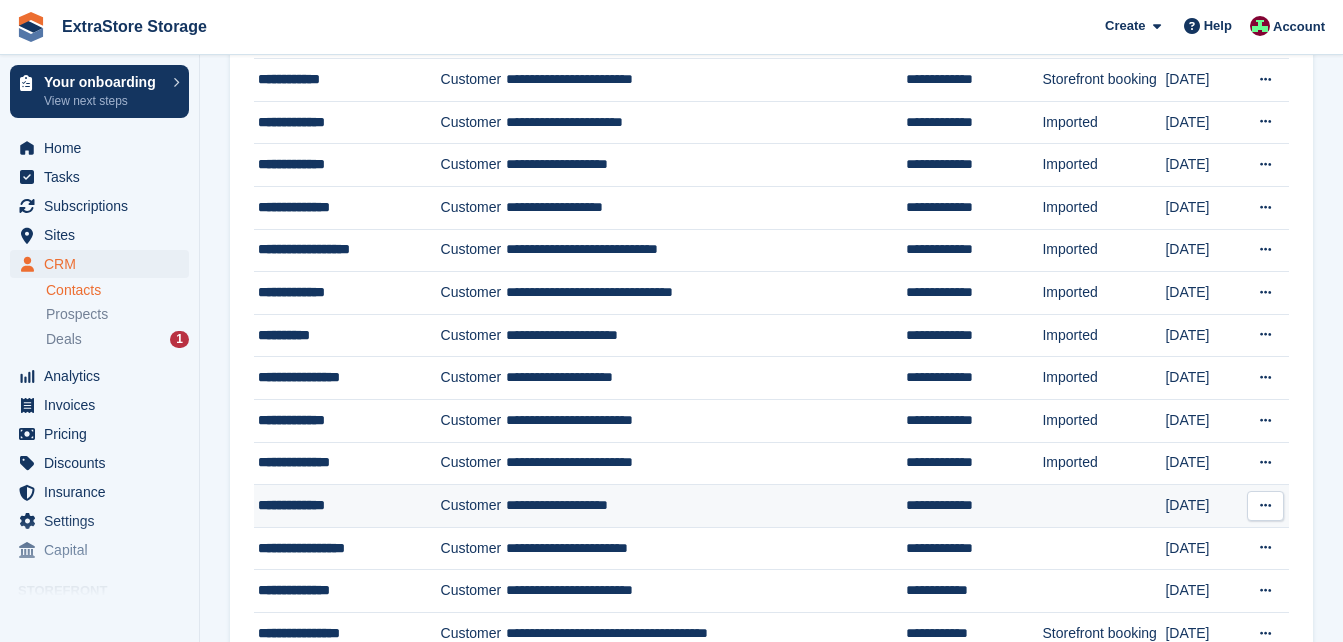 click on "**********" at bounding box center (343, 505) 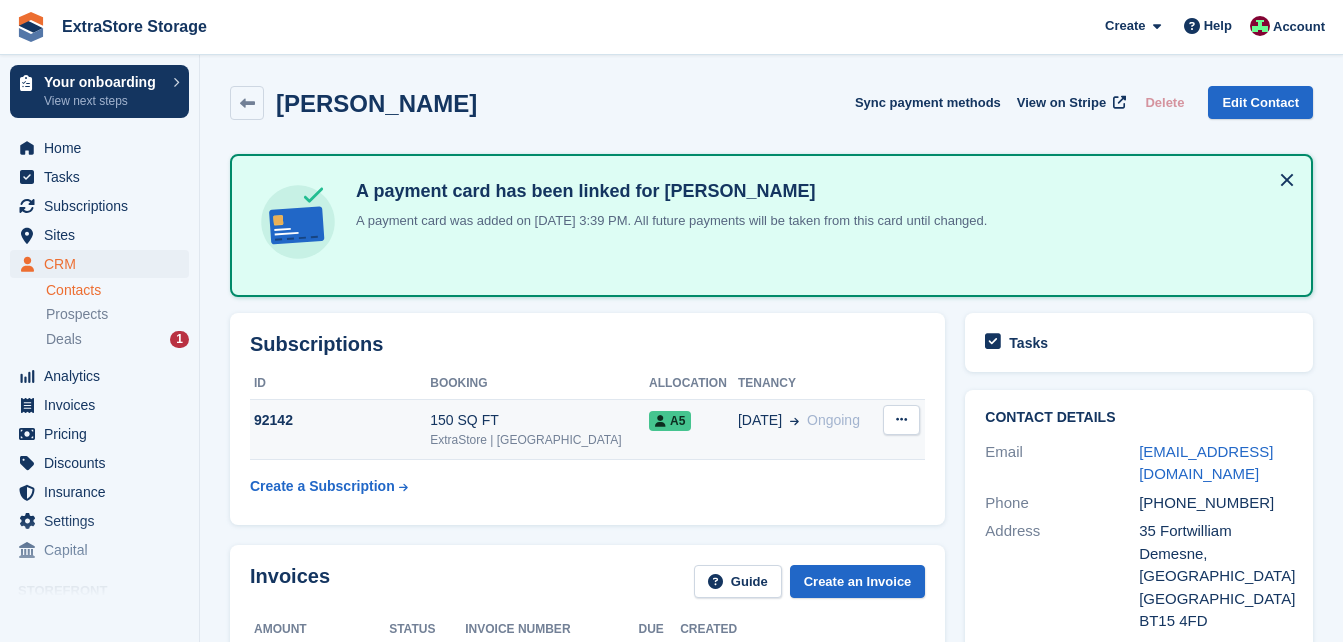 scroll, scrollTop: 0, scrollLeft: 0, axis: both 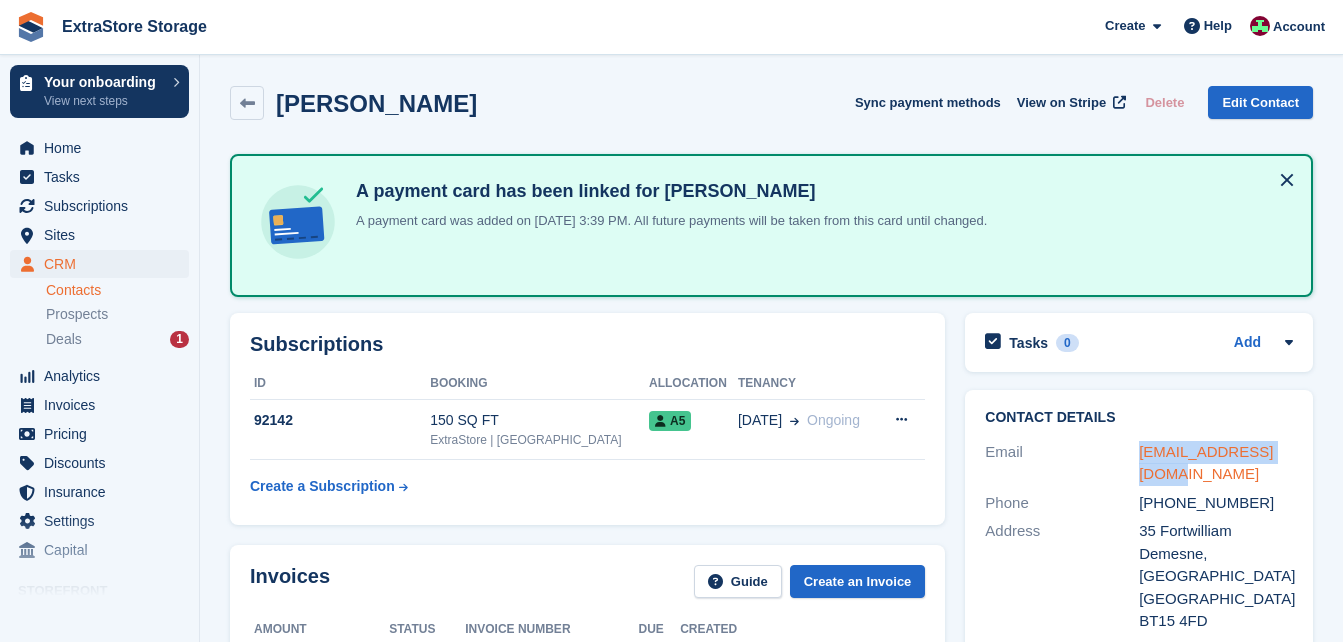 drag, startPoint x: 1301, startPoint y: 448, endPoint x: 1143, endPoint y: 451, distance: 158.02847 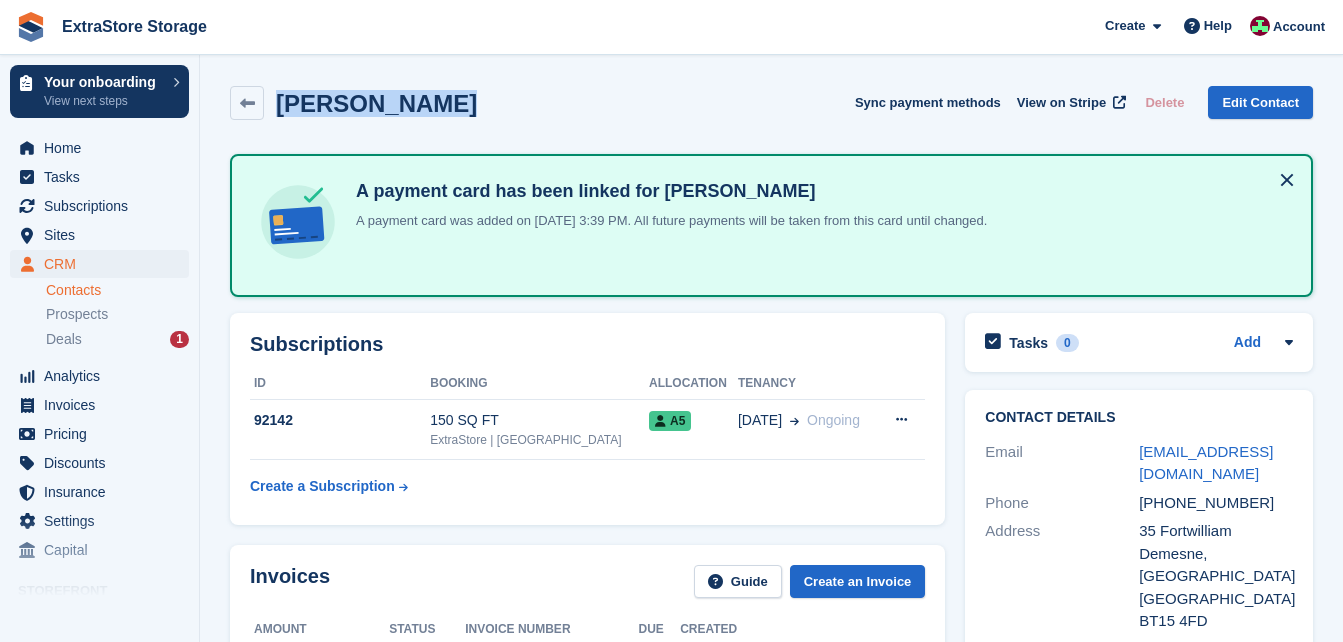 drag, startPoint x: 475, startPoint y: 108, endPoint x: 285, endPoint y: 110, distance: 190.01053 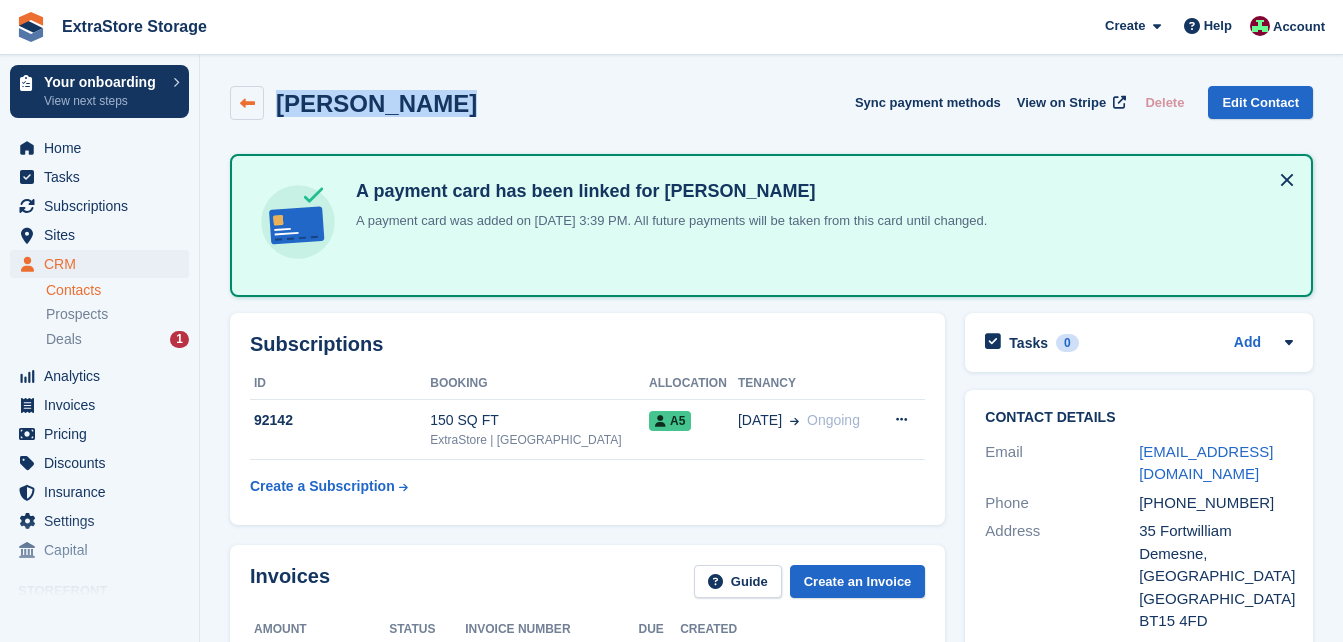 click at bounding box center (247, 103) 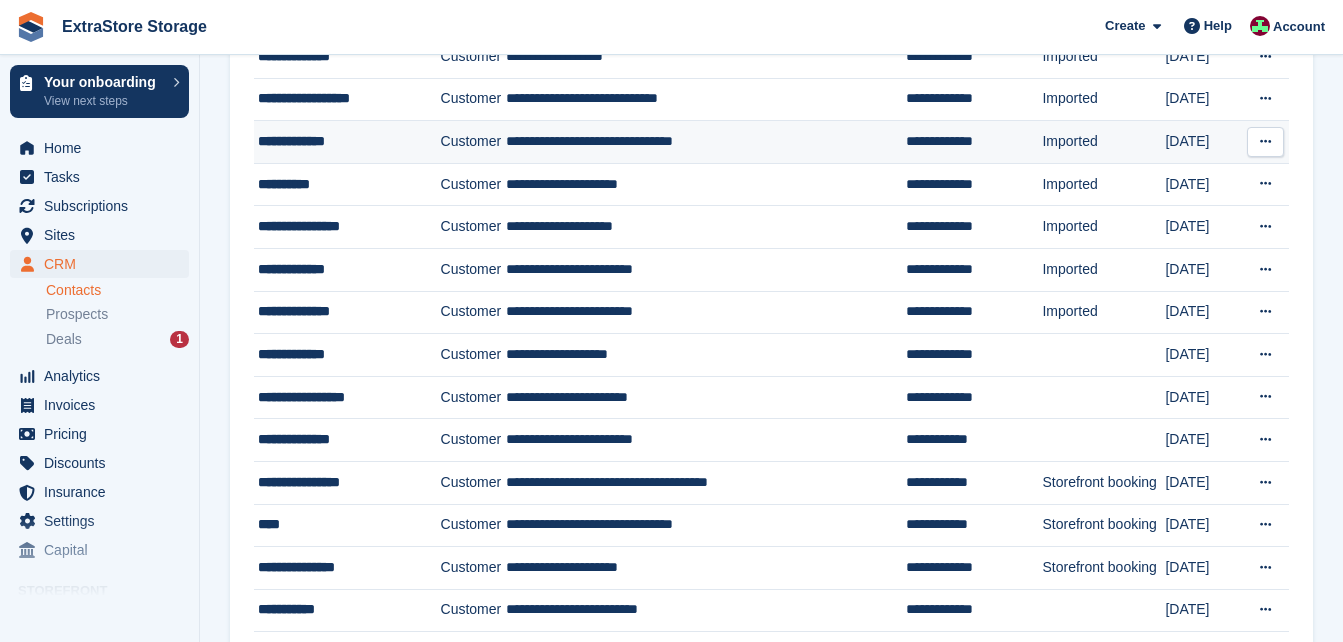 scroll, scrollTop: 400, scrollLeft: 0, axis: vertical 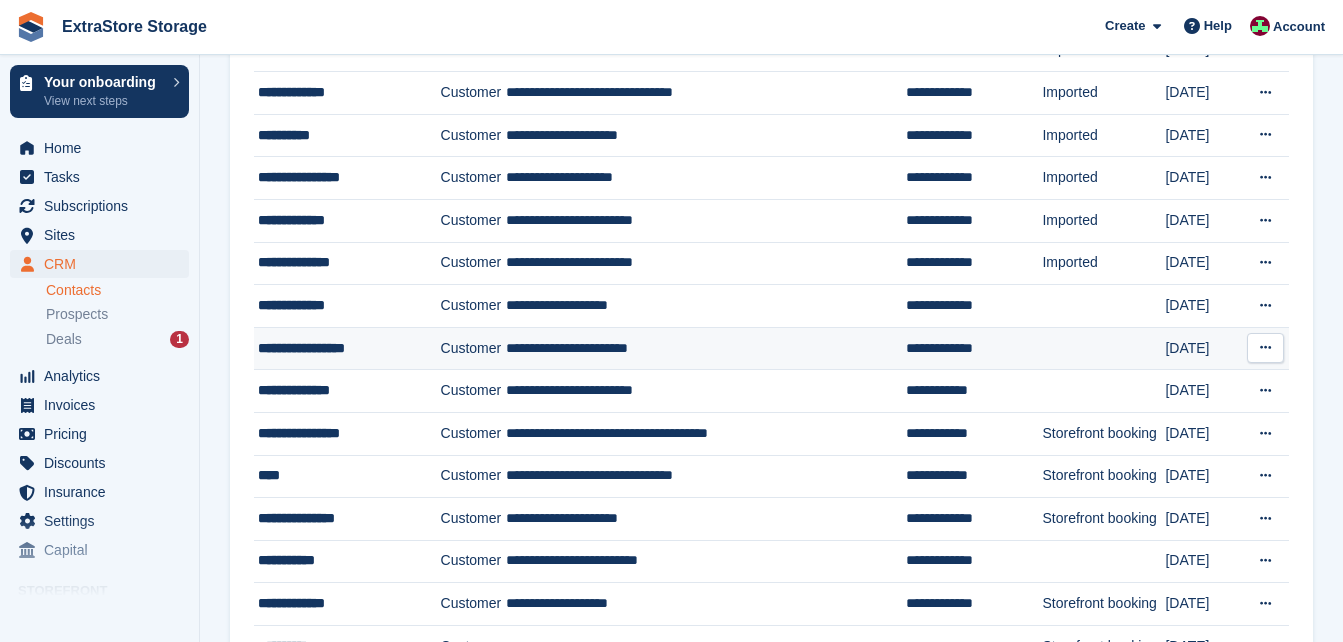 click on "**********" at bounding box center [343, 348] 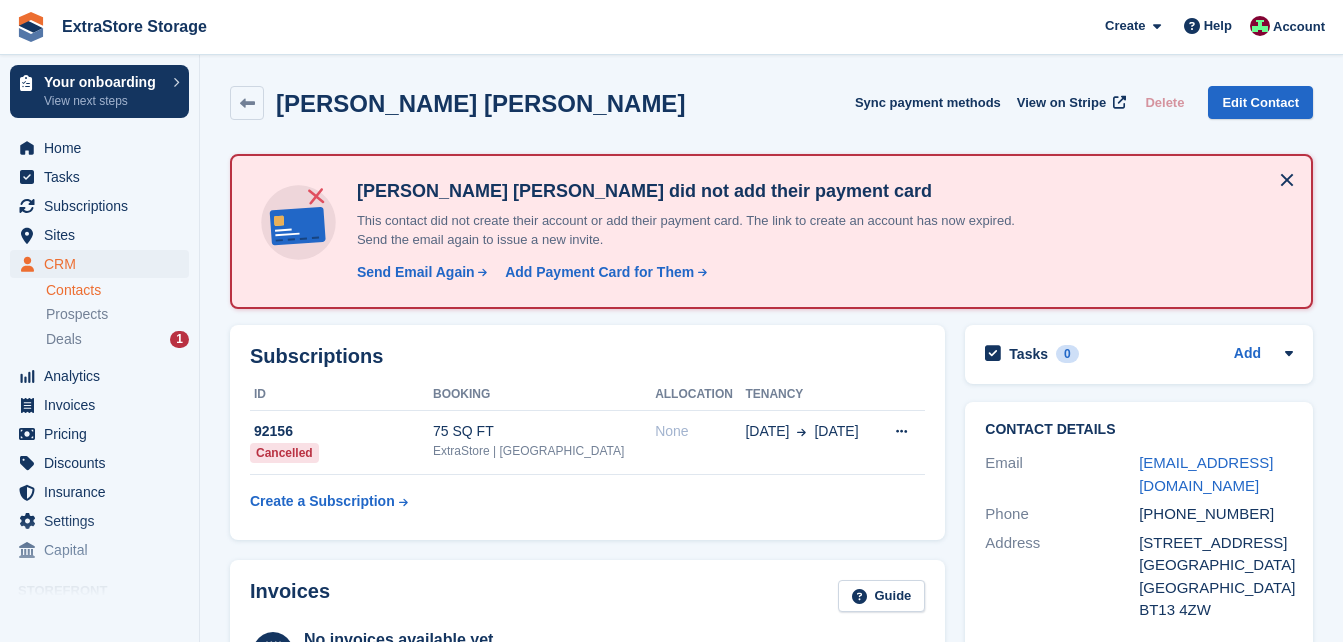 scroll, scrollTop: 0, scrollLeft: 0, axis: both 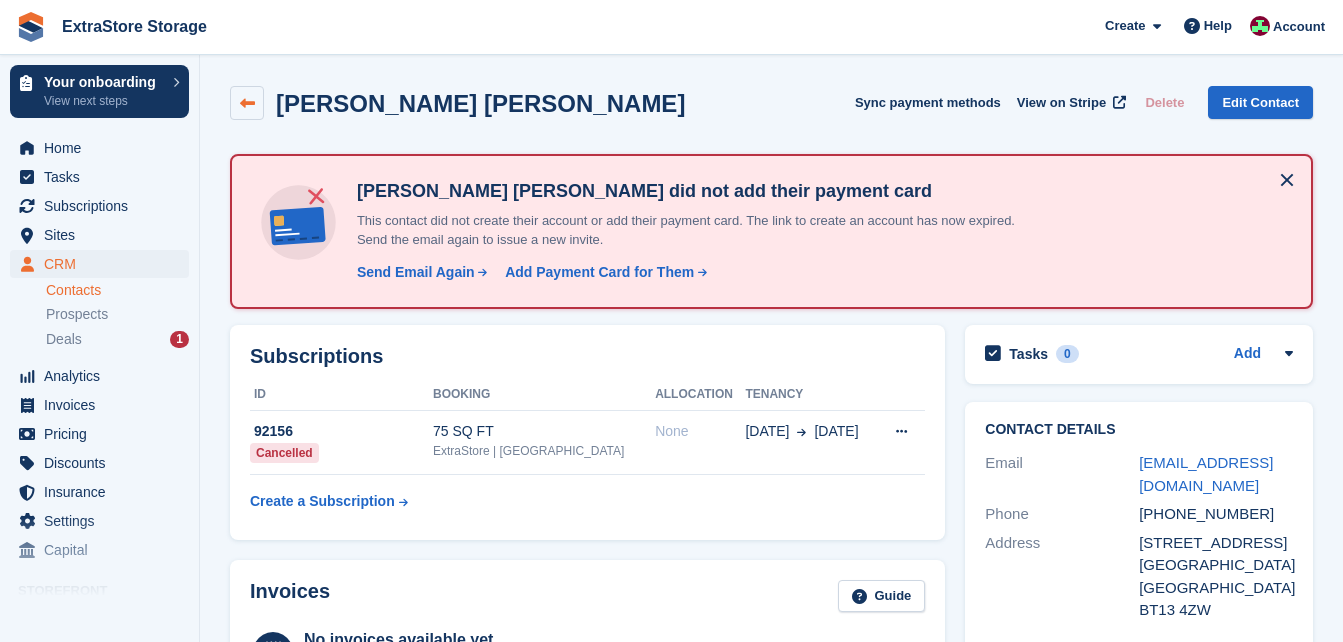 click at bounding box center (247, 103) 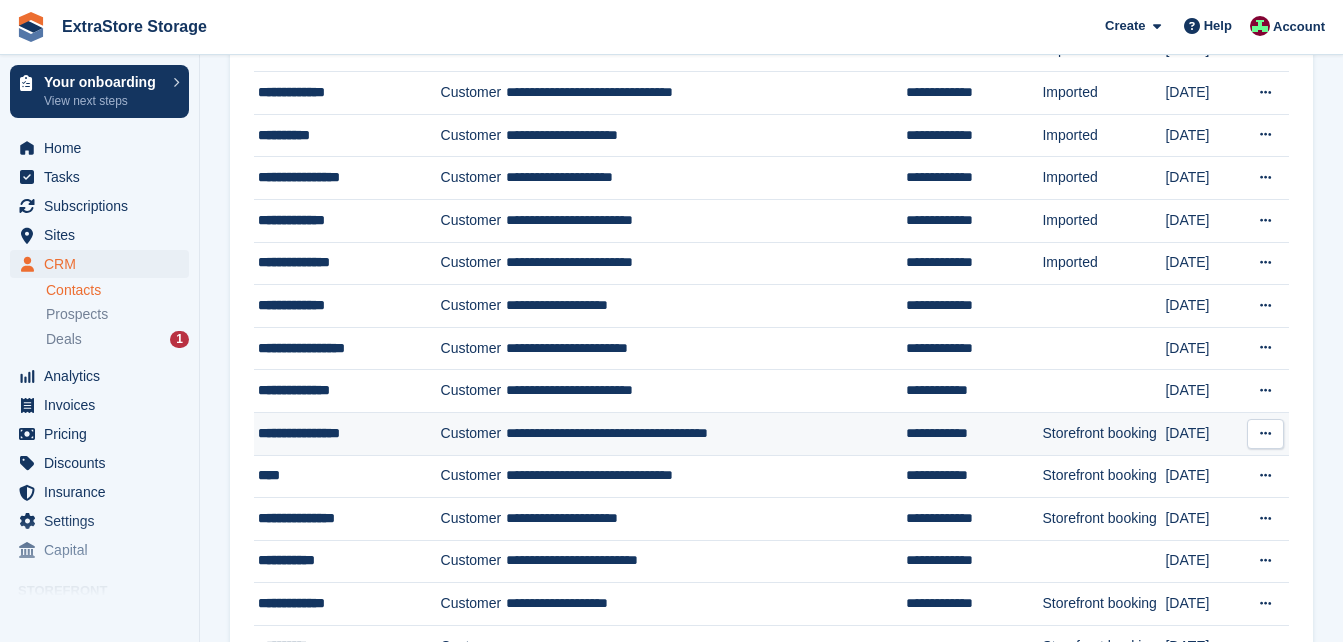 scroll, scrollTop: 600, scrollLeft: 0, axis: vertical 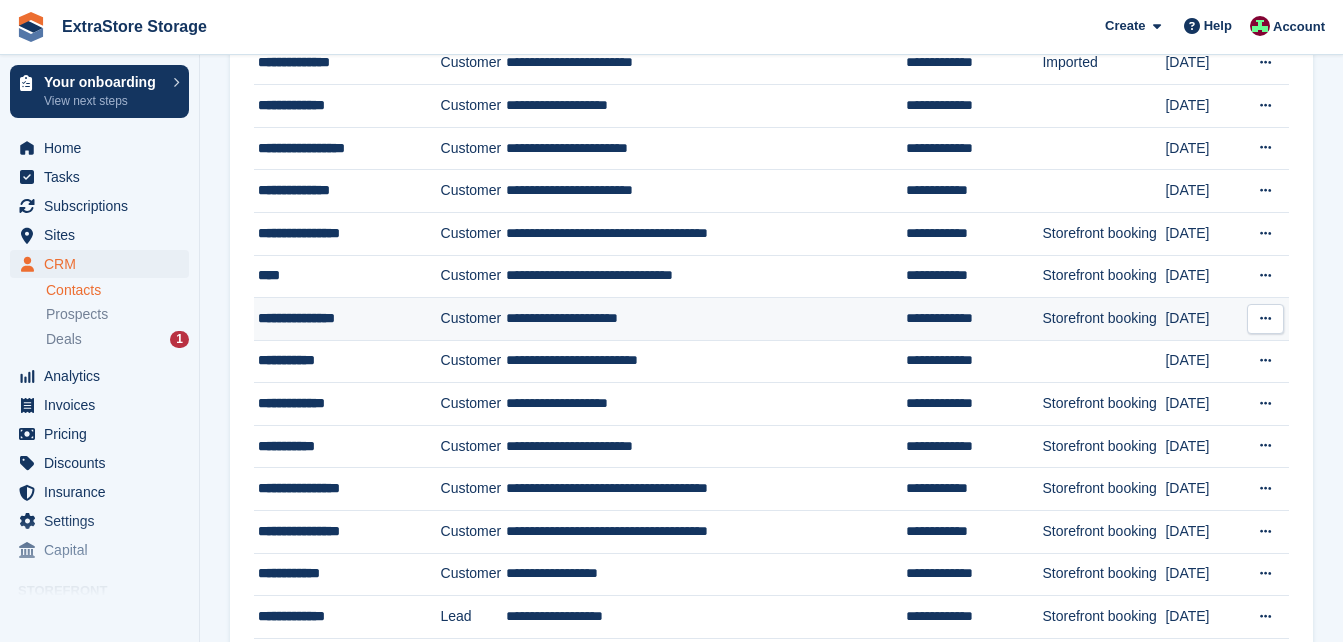 click on "**********" at bounding box center [343, 318] 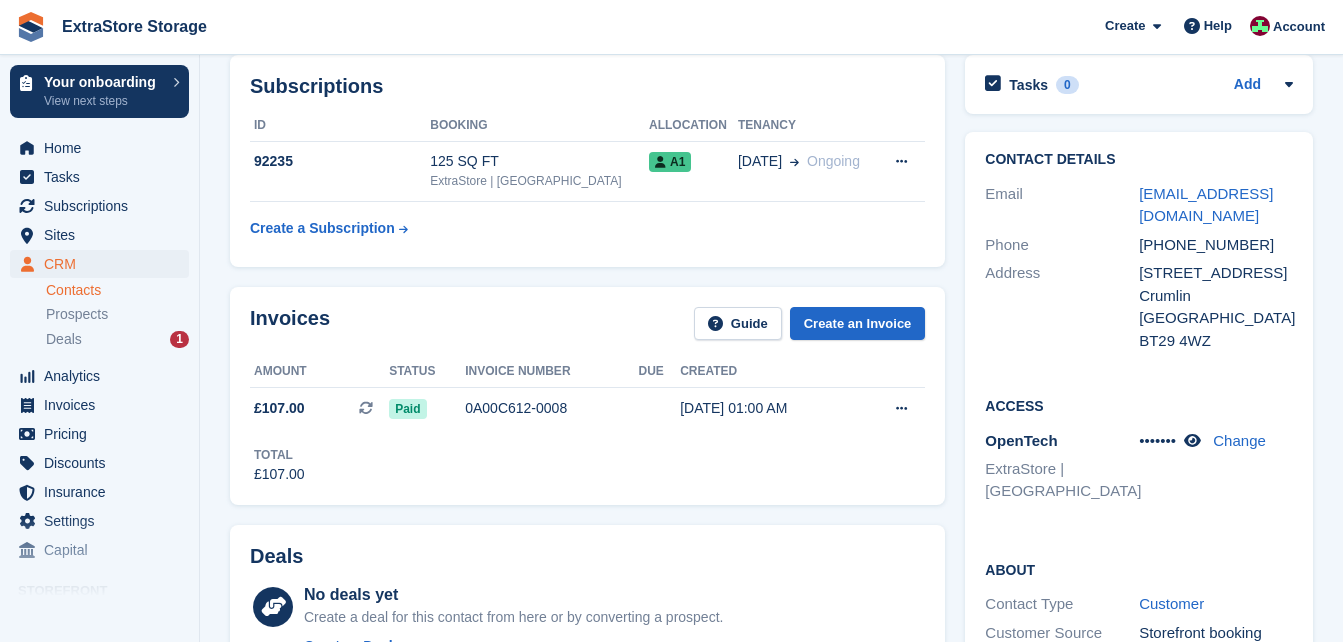 scroll, scrollTop: 0, scrollLeft: 0, axis: both 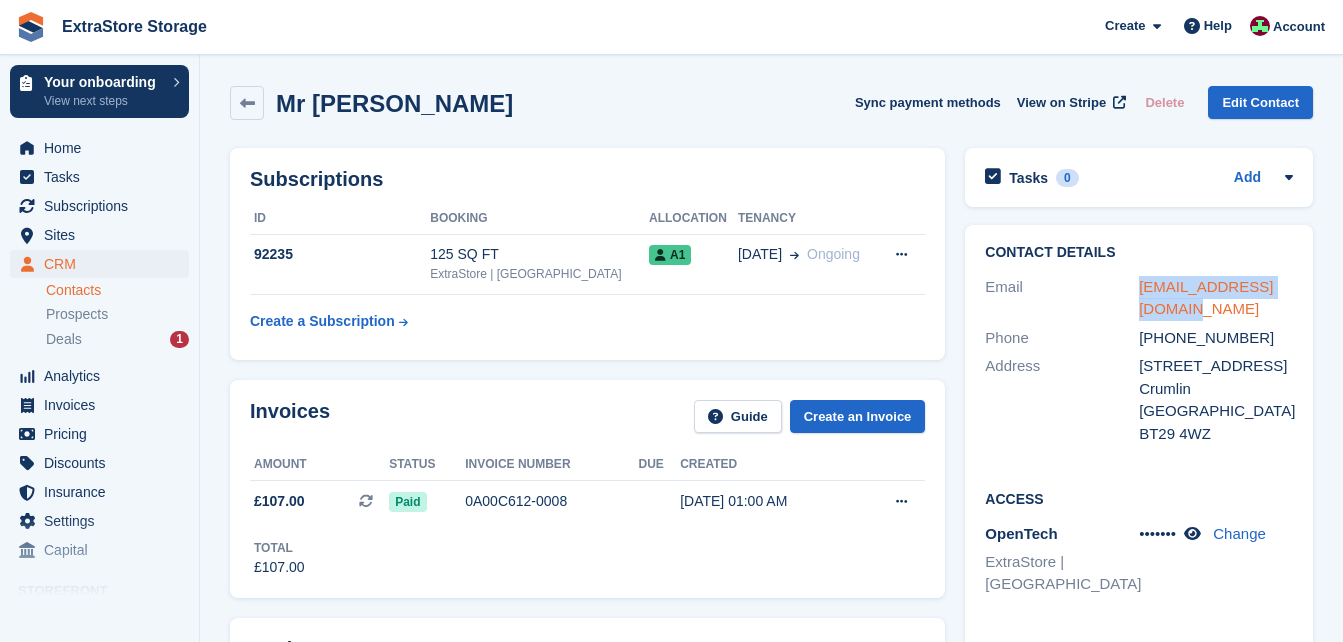 drag, startPoint x: 1165, startPoint y: 311, endPoint x: 1141, endPoint y: 293, distance: 30 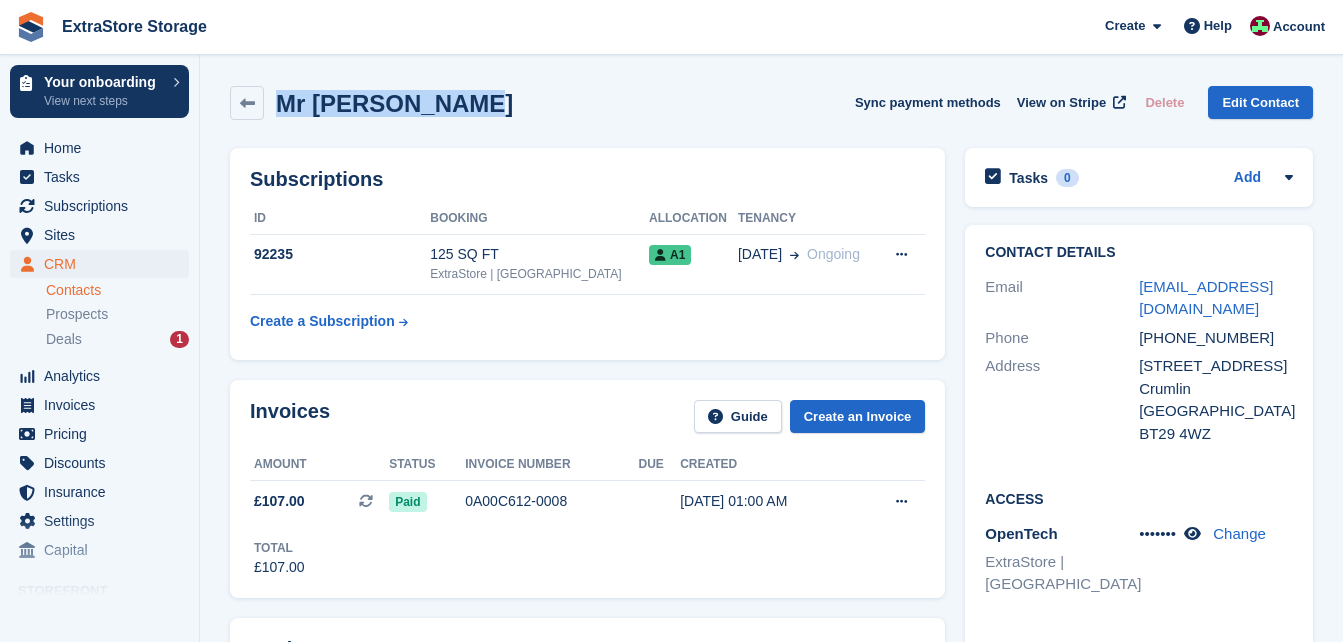 drag, startPoint x: 497, startPoint y: 103, endPoint x: 287, endPoint y: 102, distance: 210.00238 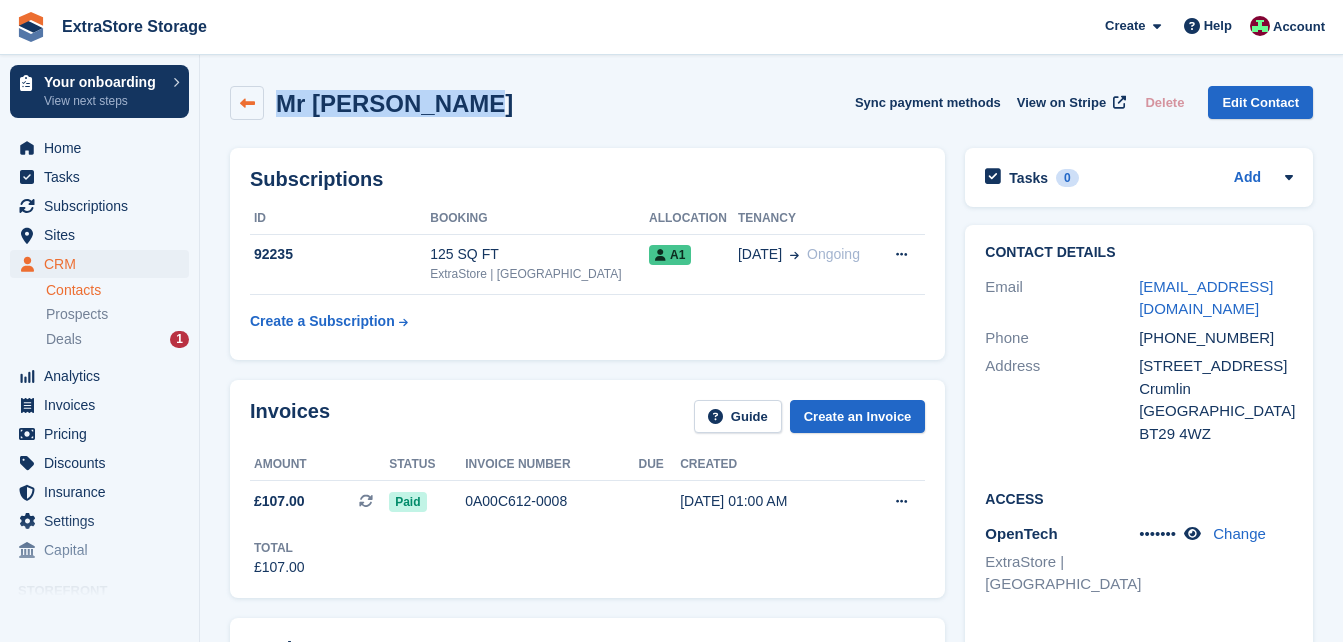 click at bounding box center (247, 103) 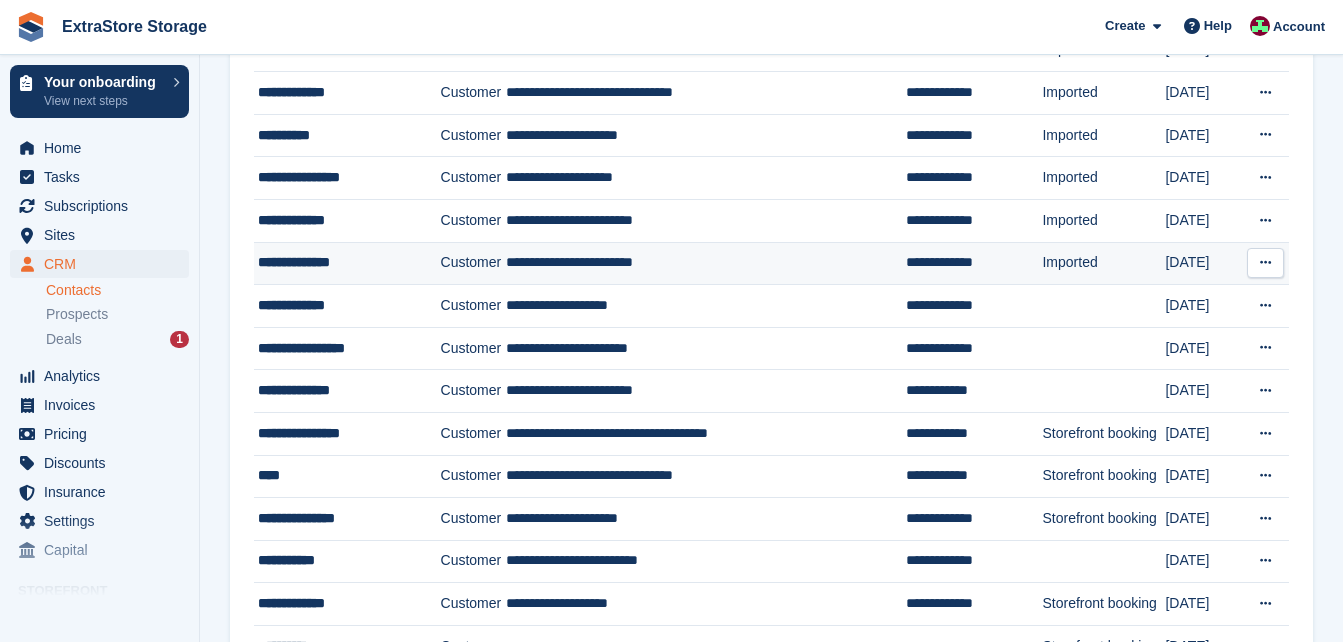 scroll, scrollTop: 600, scrollLeft: 0, axis: vertical 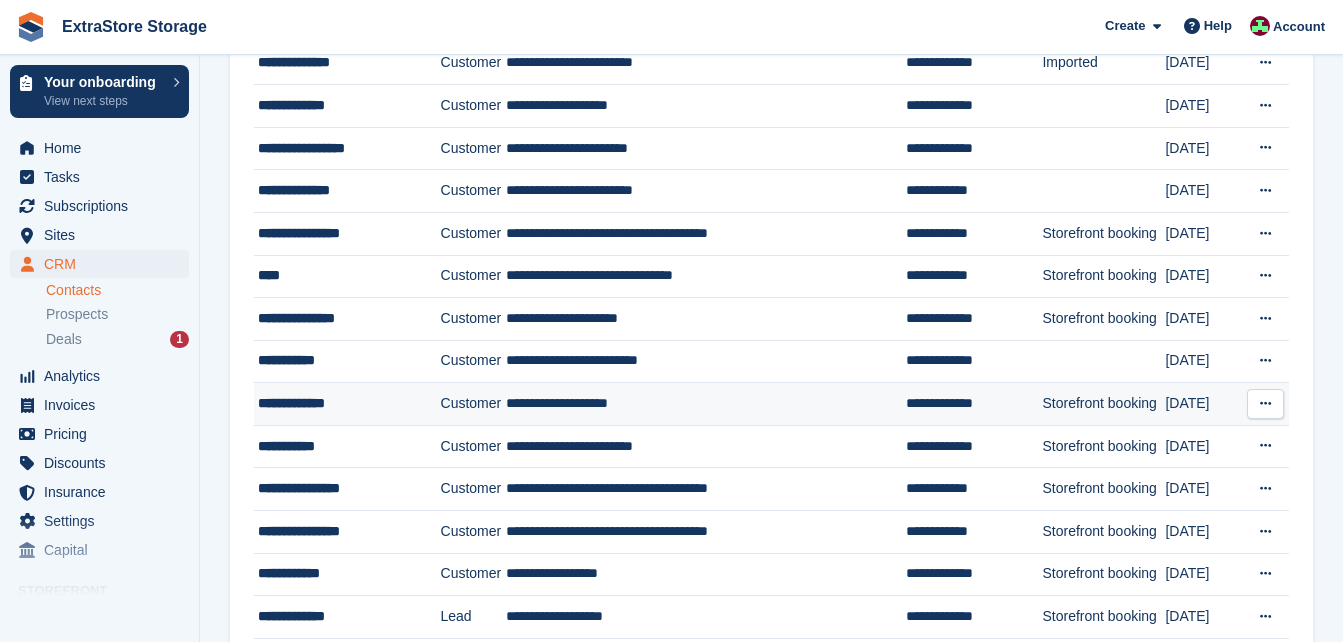 click on "**********" at bounding box center [343, 403] 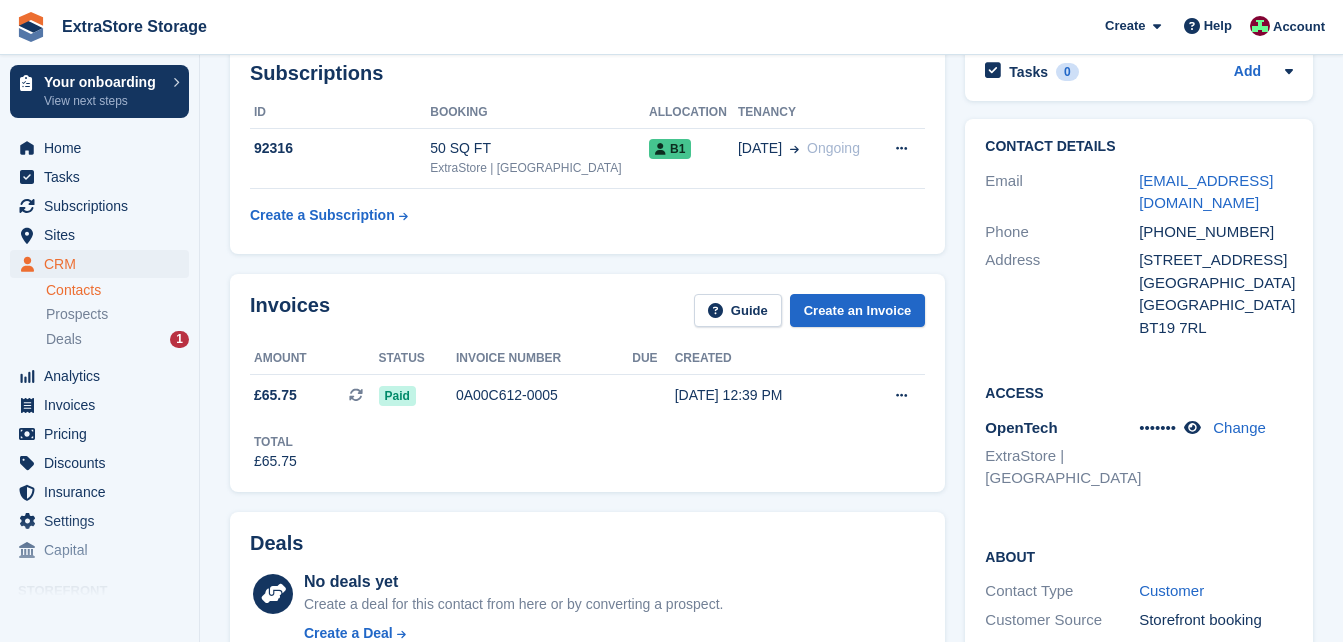 scroll, scrollTop: 0, scrollLeft: 0, axis: both 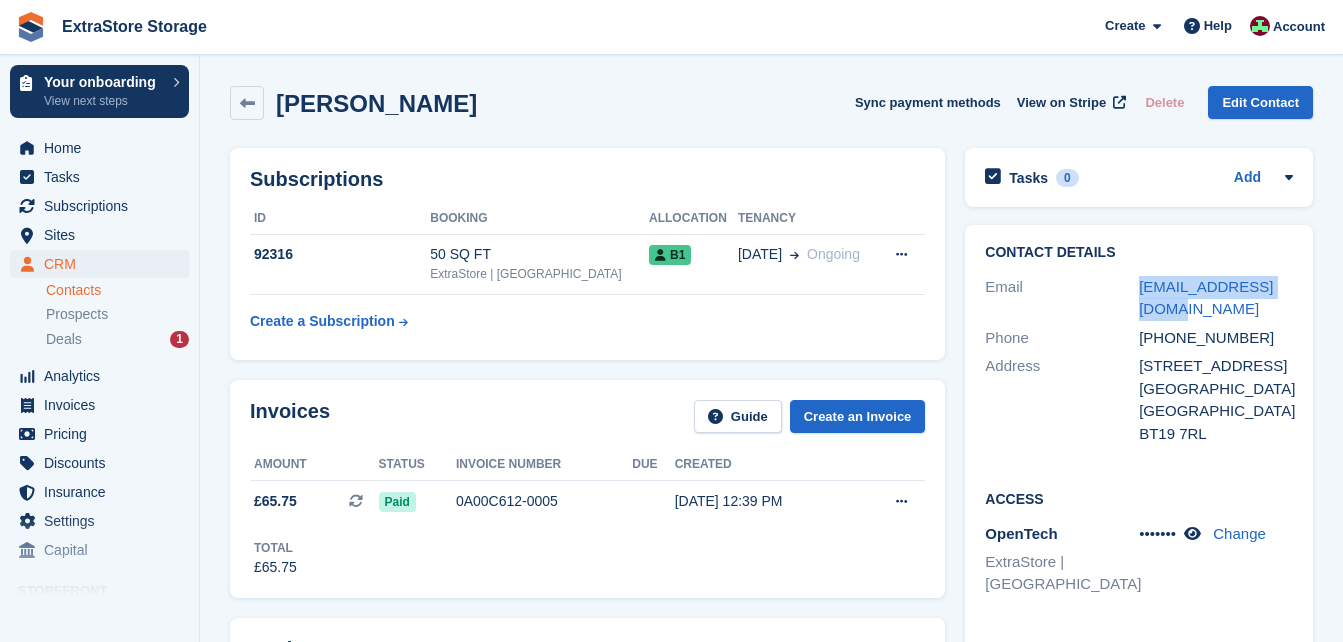 drag, startPoint x: 1180, startPoint y: 311, endPoint x: 1119, endPoint y: 299, distance: 62.169125 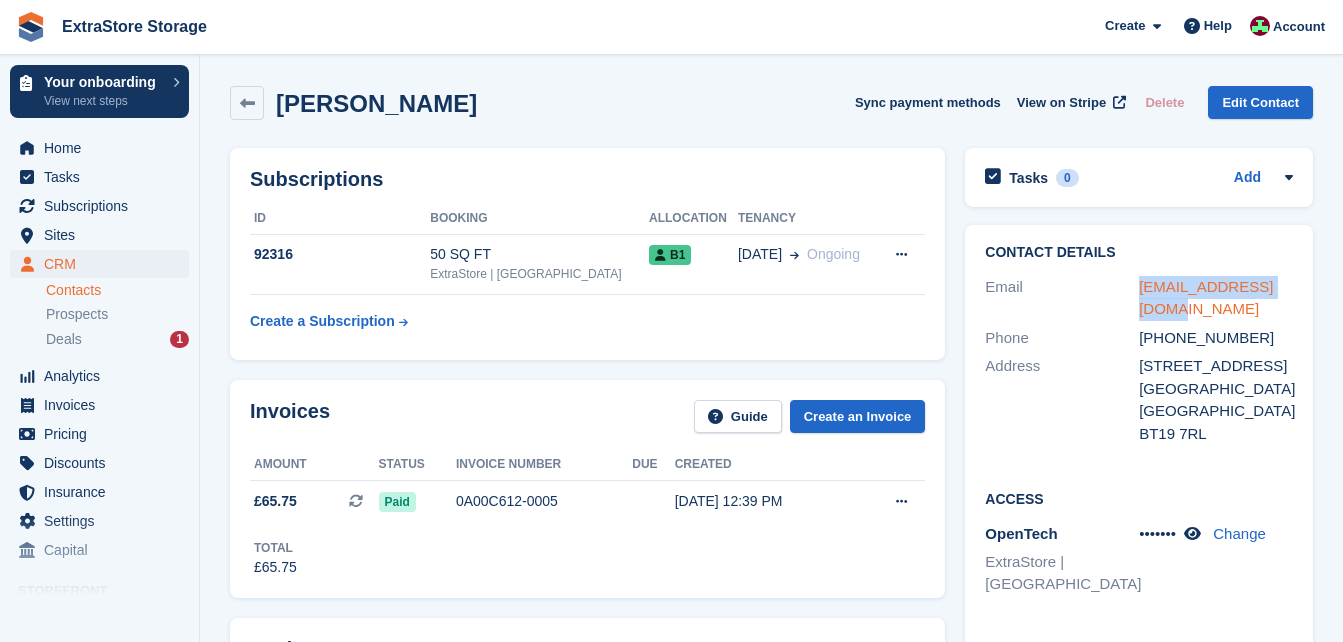 drag, startPoint x: 1119, startPoint y: 299, endPoint x: 1157, endPoint y: 294, distance: 38.327538 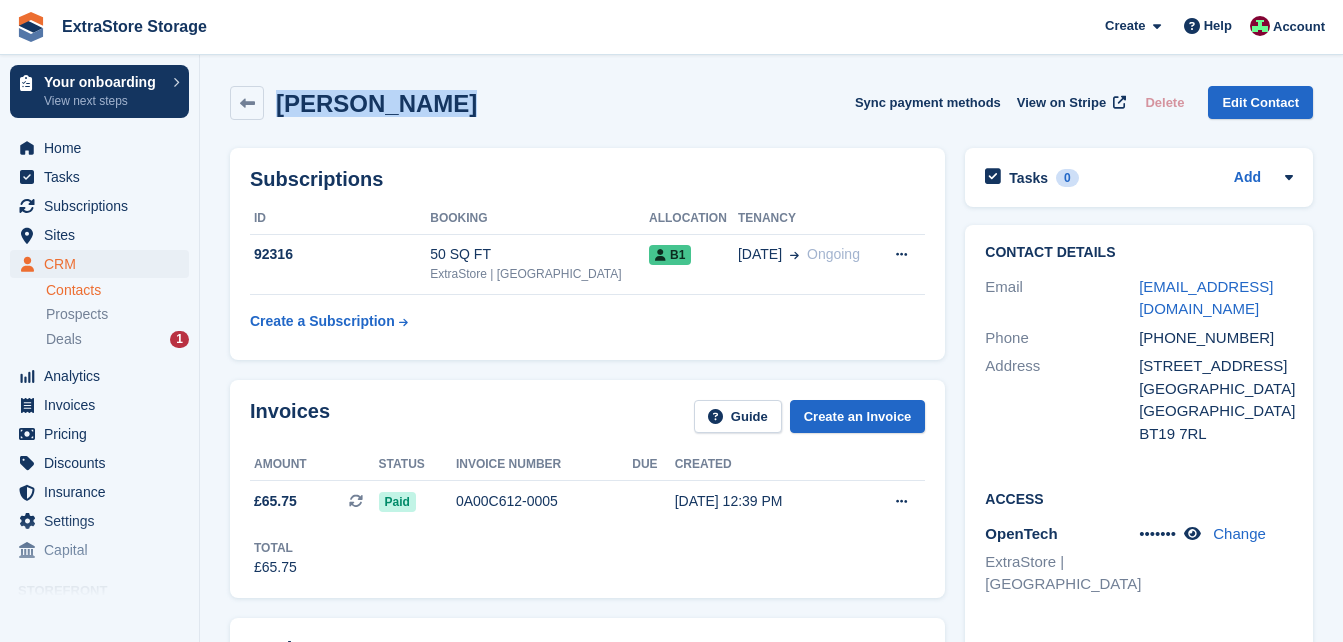 drag, startPoint x: 444, startPoint y: 101, endPoint x: 279, endPoint y: 101, distance: 165 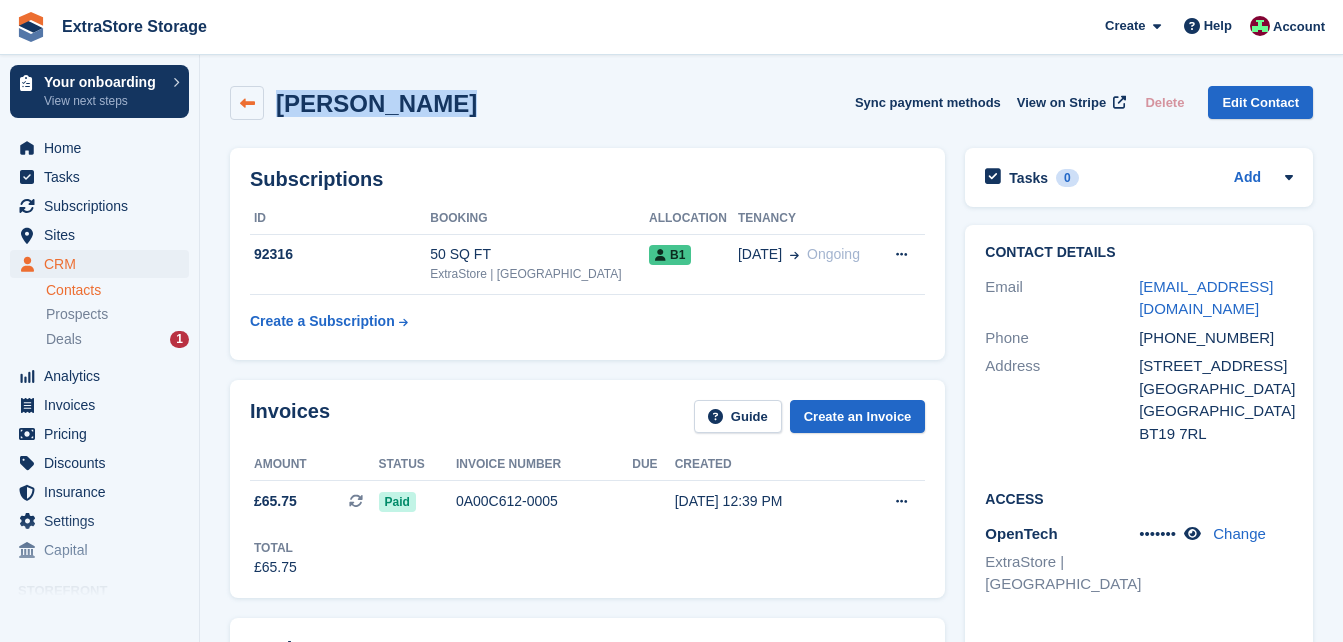 click at bounding box center [247, 103] 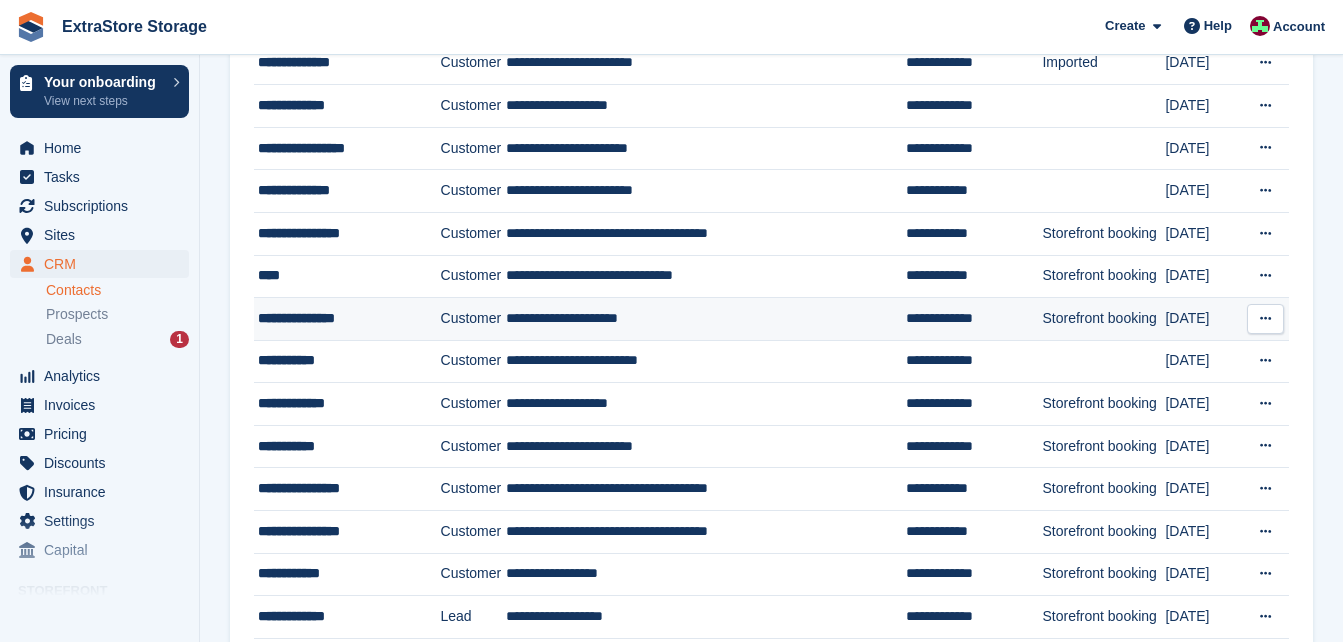scroll, scrollTop: 800, scrollLeft: 0, axis: vertical 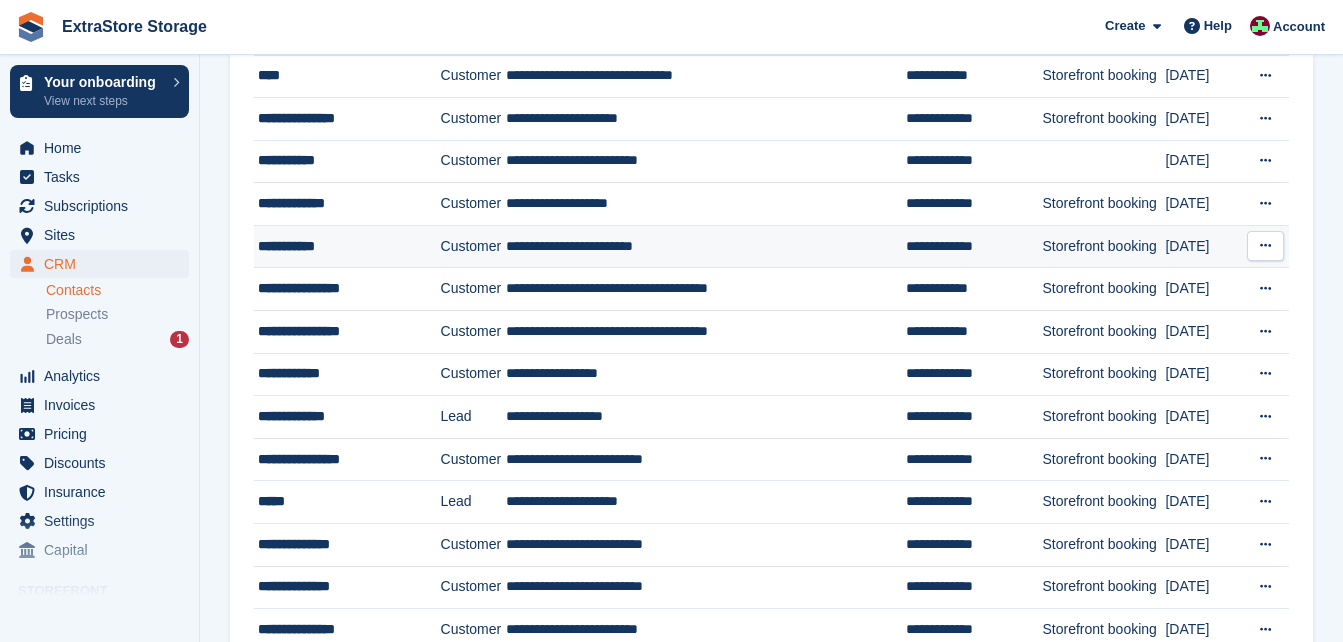 click on "**********" at bounding box center [343, 246] 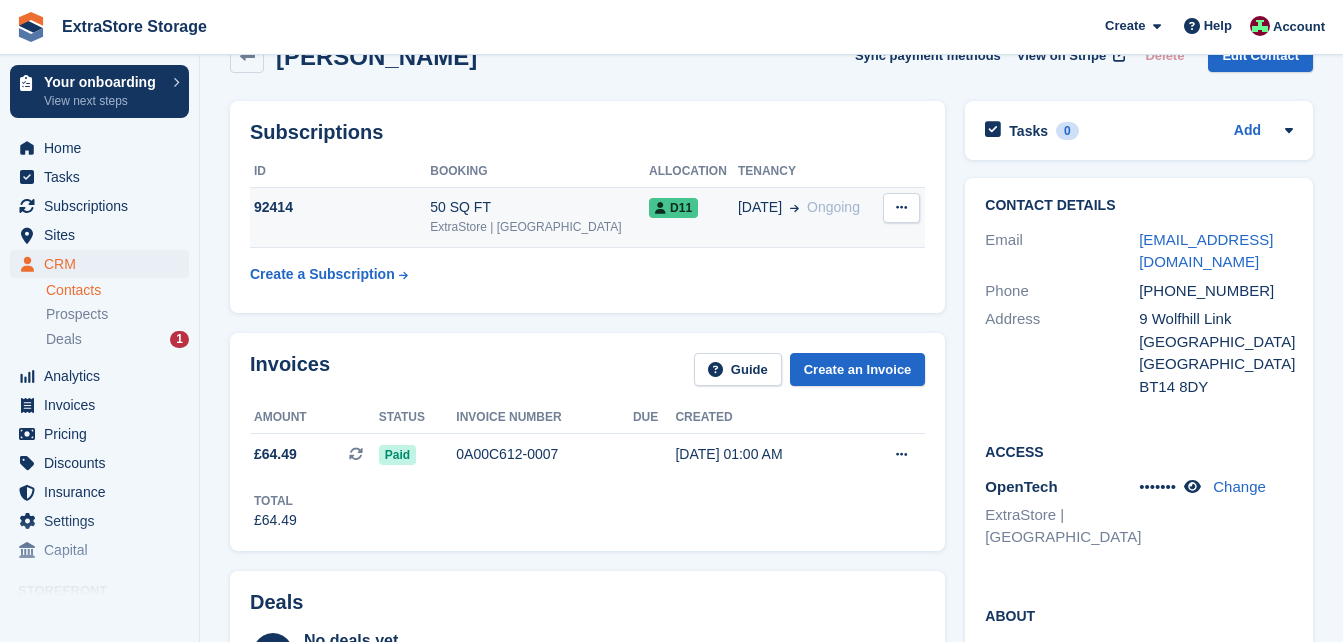 scroll, scrollTop: 0, scrollLeft: 0, axis: both 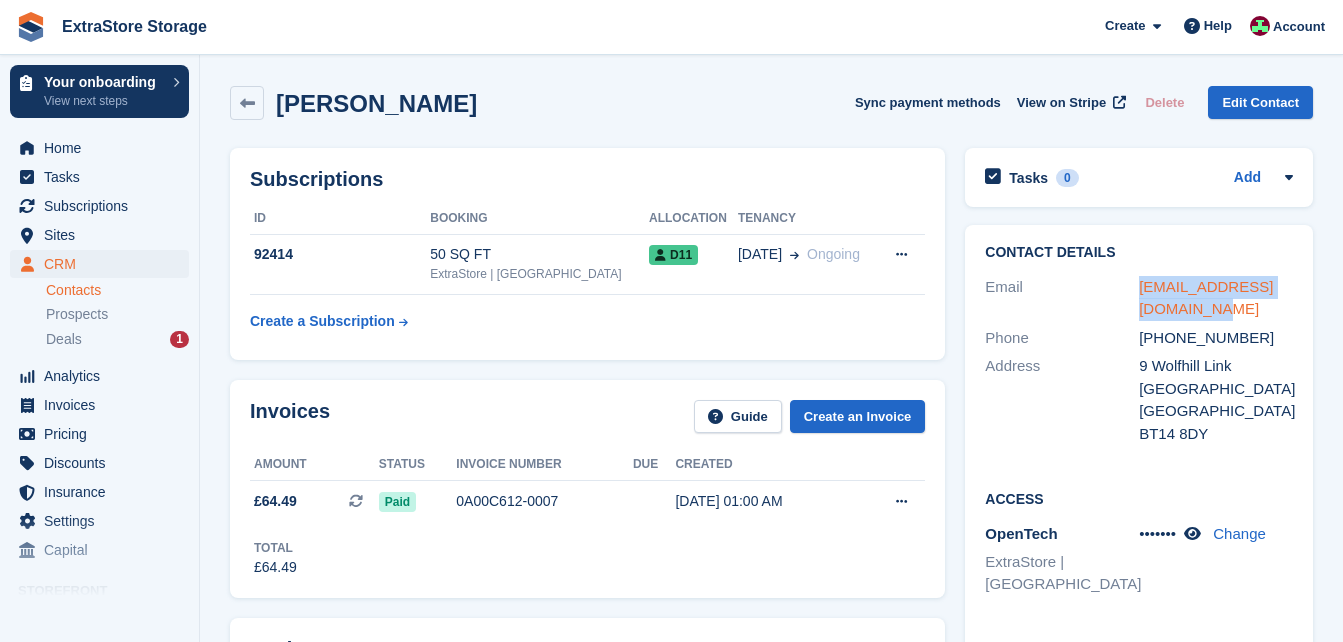 drag, startPoint x: 1206, startPoint y: 313, endPoint x: 1139, endPoint y: 290, distance: 70.837845 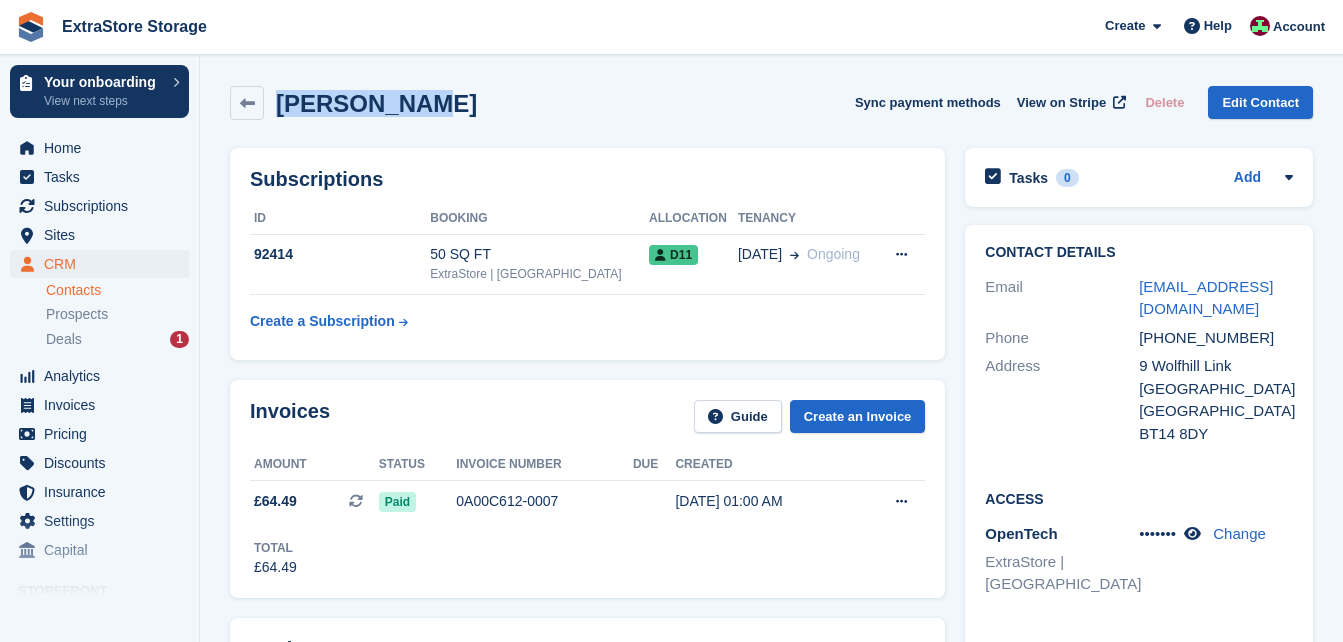 drag, startPoint x: 436, startPoint y: 109, endPoint x: 275, endPoint y: 111, distance: 161.01242 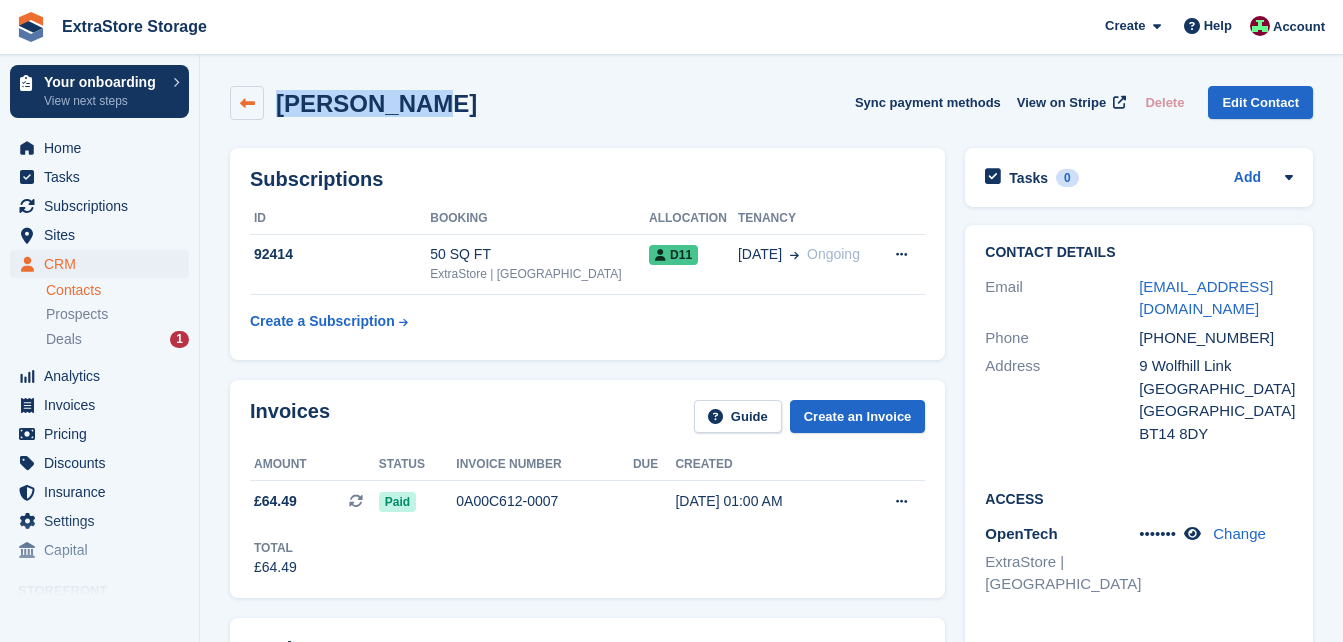 click at bounding box center [247, 103] 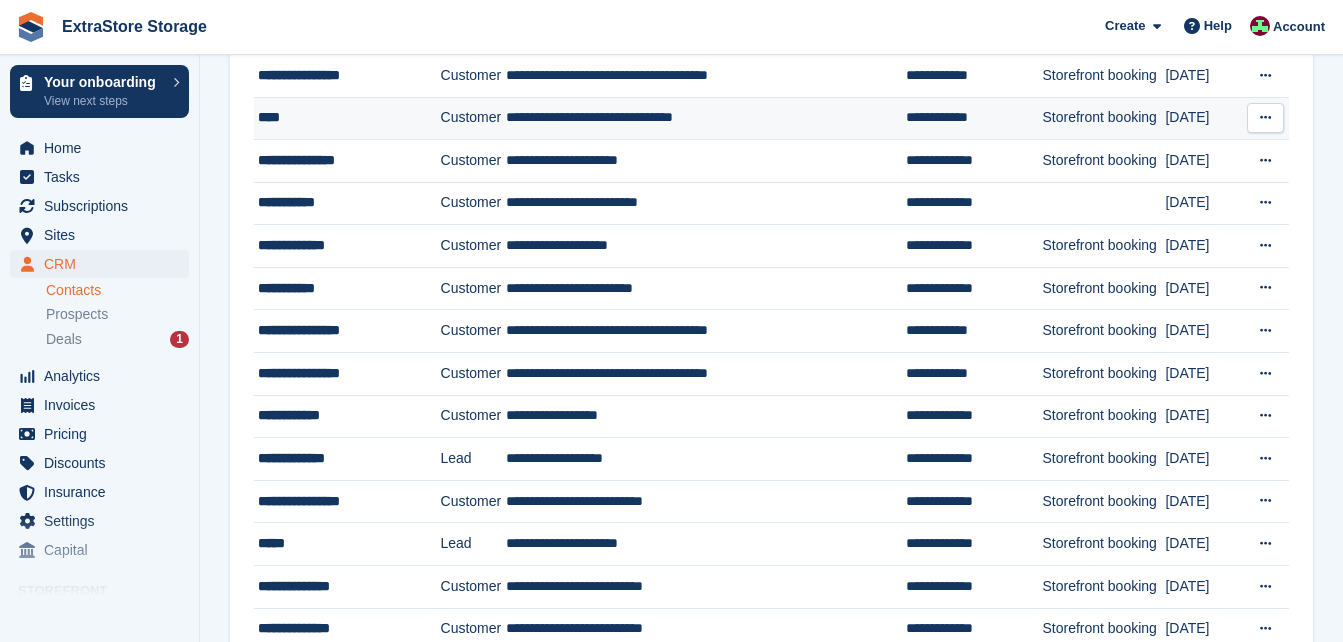 scroll, scrollTop: 800, scrollLeft: 0, axis: vertical 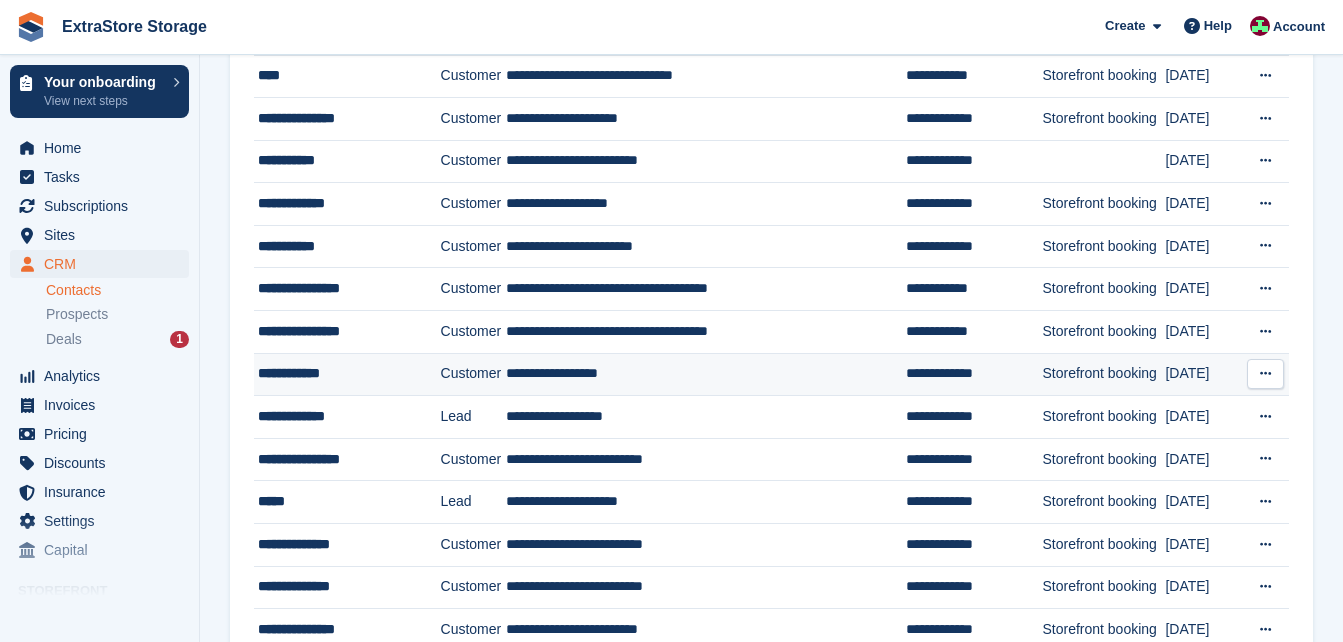 click on "**********" at bounding box center [343, 373] 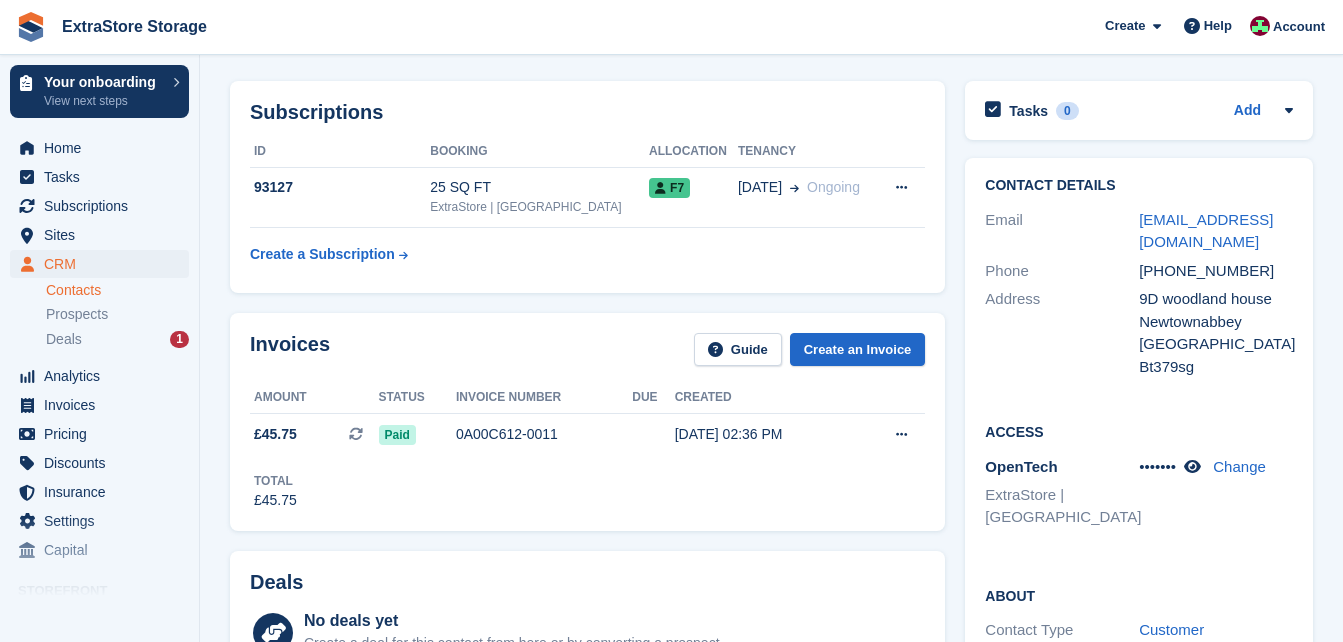 scroll, scrollTop: 0, scrollLeft: 0, axis: both 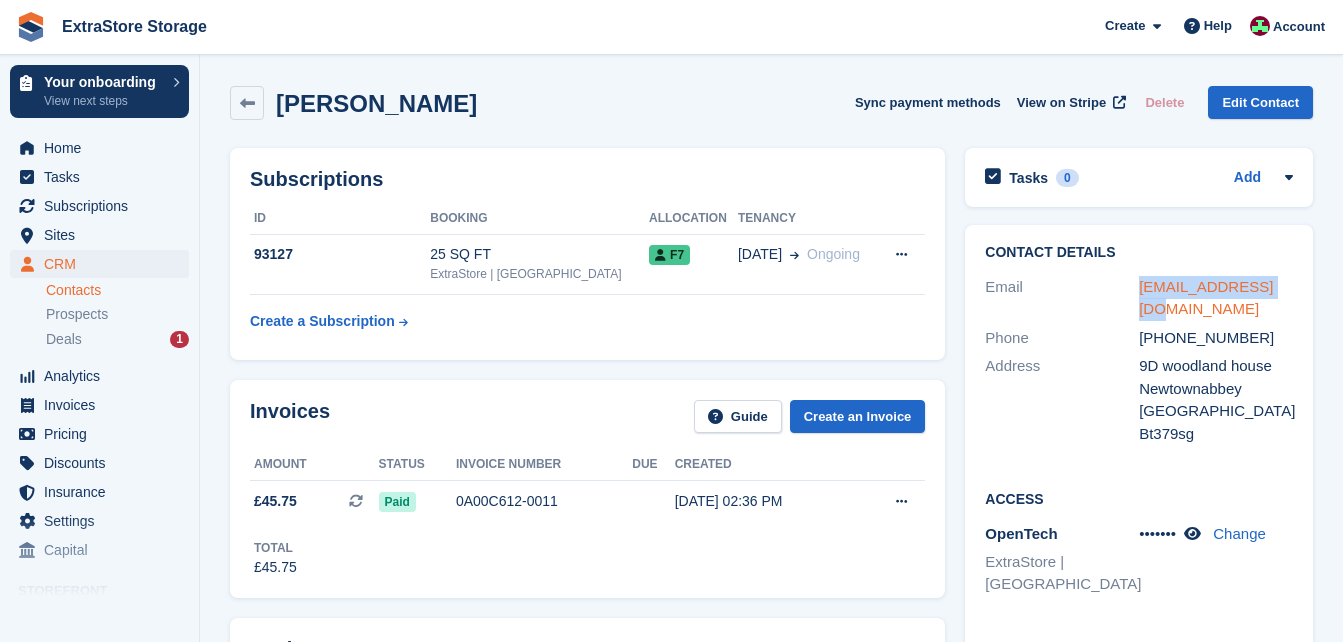 drag, startPoint x: 1275, startPoint y: 286, endPoint x: 1139, endPoint y: 290, distance: 136.0588 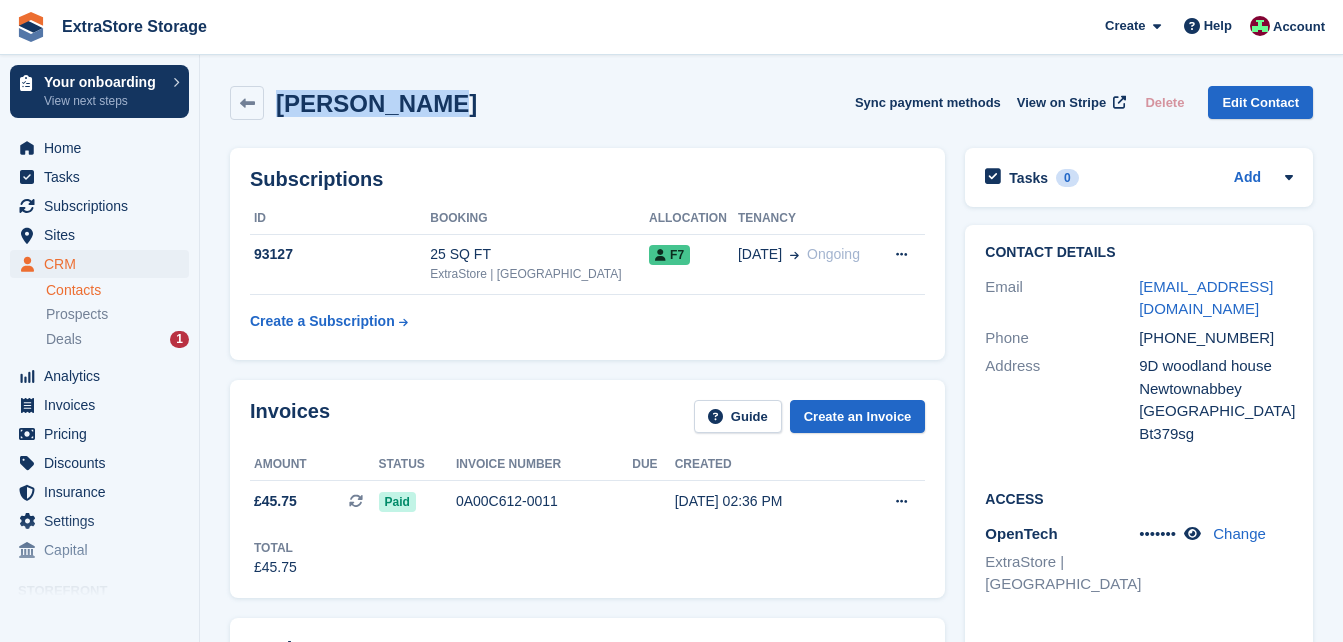 drag, startPoint x: 451, startPoint y: 103, endPoint x: 279, endPoint y: 106, distance: 172.02615 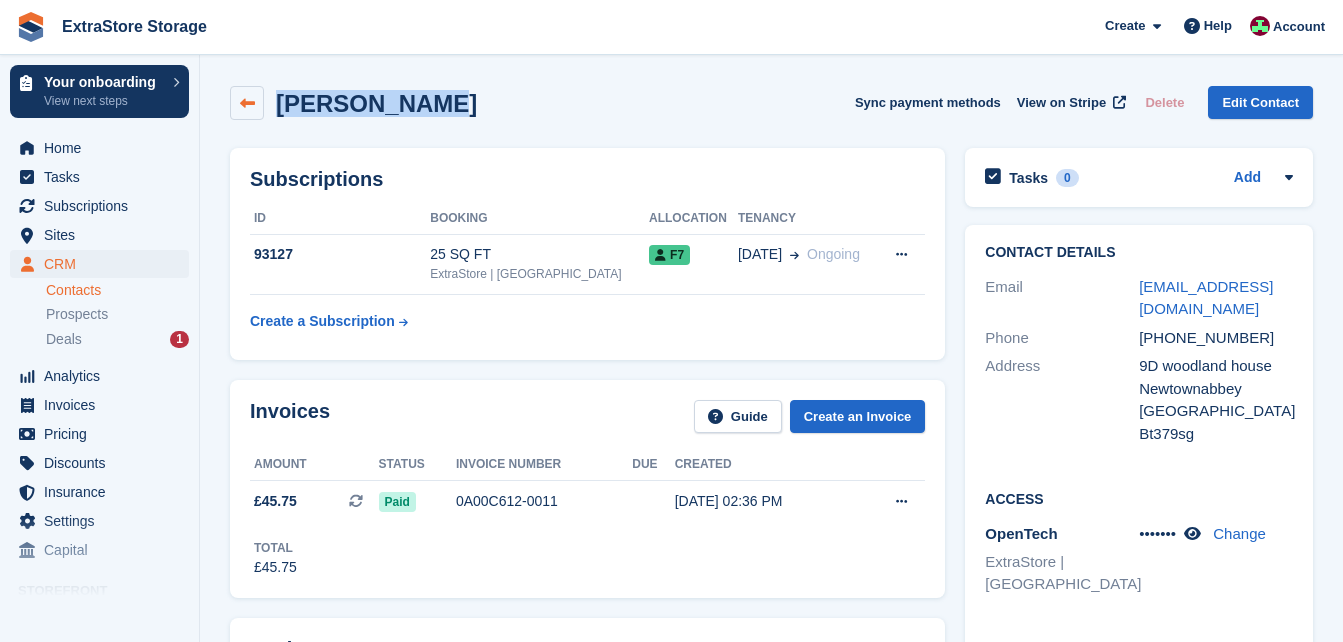click at bounding box center (247, 103) 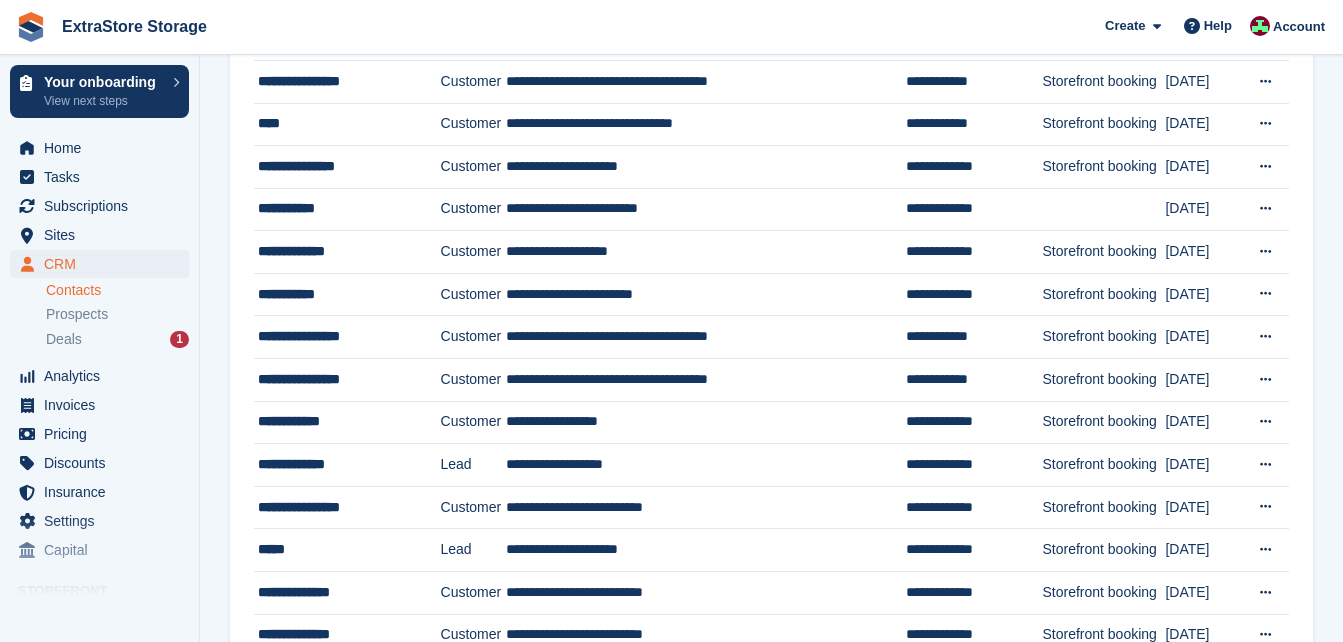 scroll, scrollTop: 800, scrollLeft: 0, axis: vertical 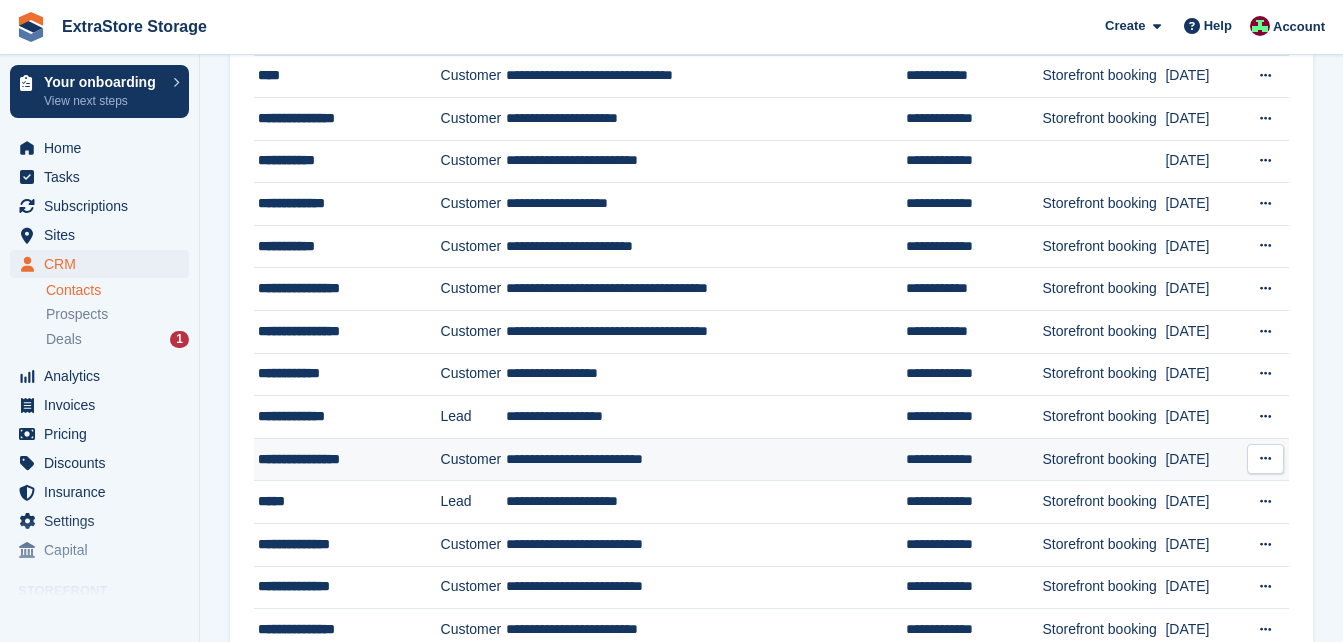 click on "**********" at bounding box center [343, 459] 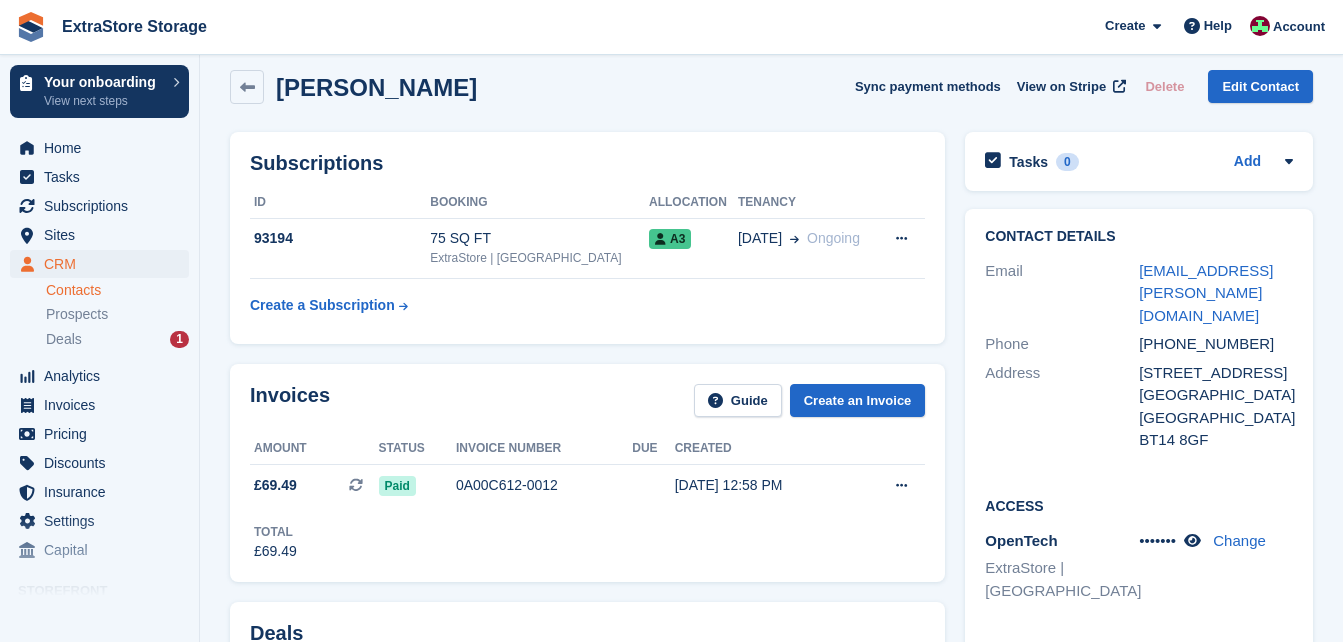 scroll, scrollTop: 0, scrollLeft: 0, axis: both 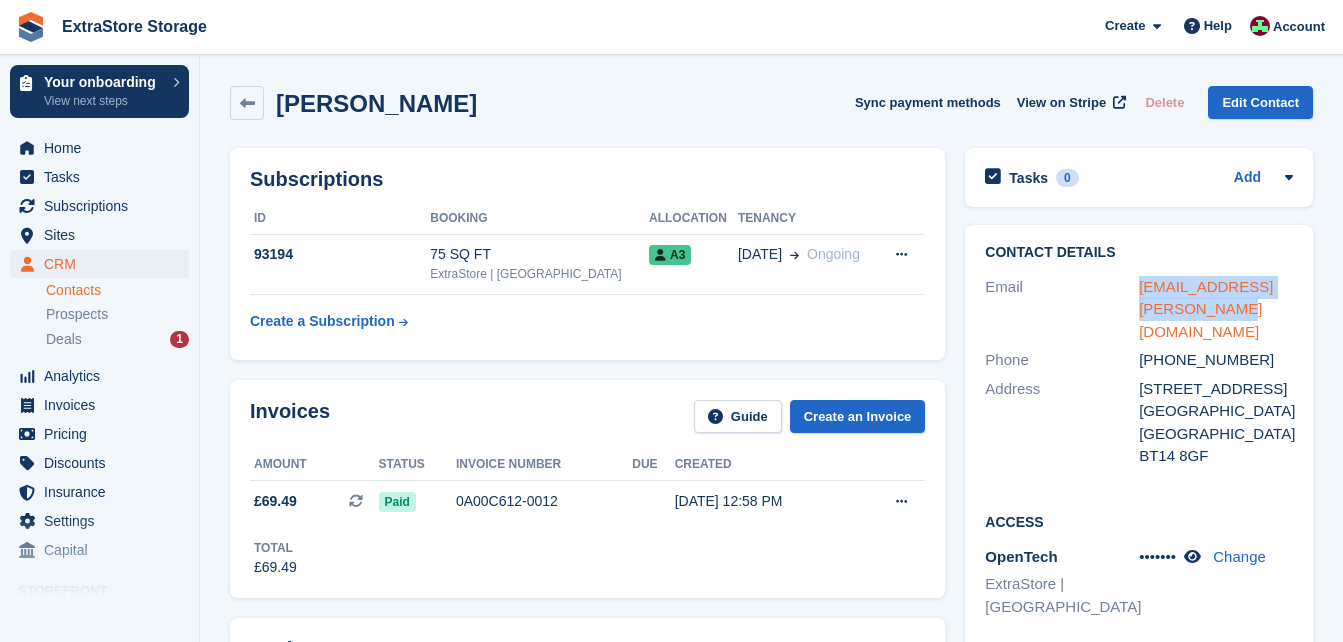 drag, startPoint x: 1184, startPoint y: 313, endPoint x: 1141, endPoint y: 287, distance: 50.24938 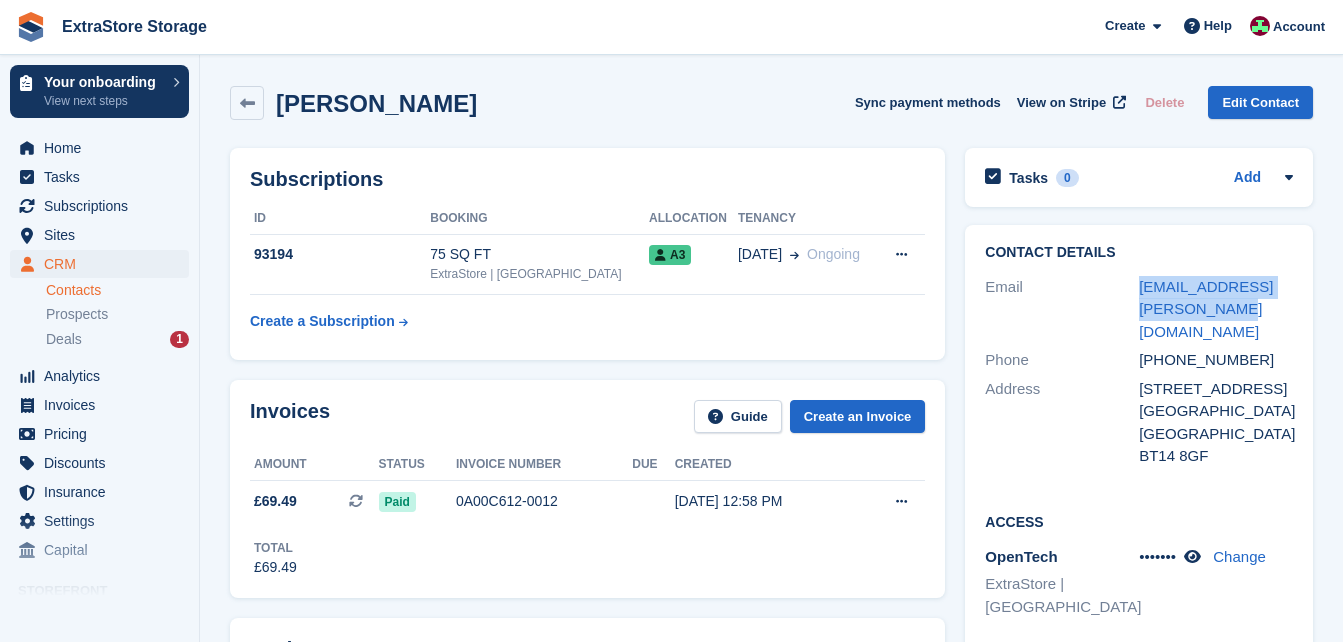 drag, startPoint x: 455, startPoint y: 105, endPoint x: 280, endPoint y: 104, distance: 175.00285 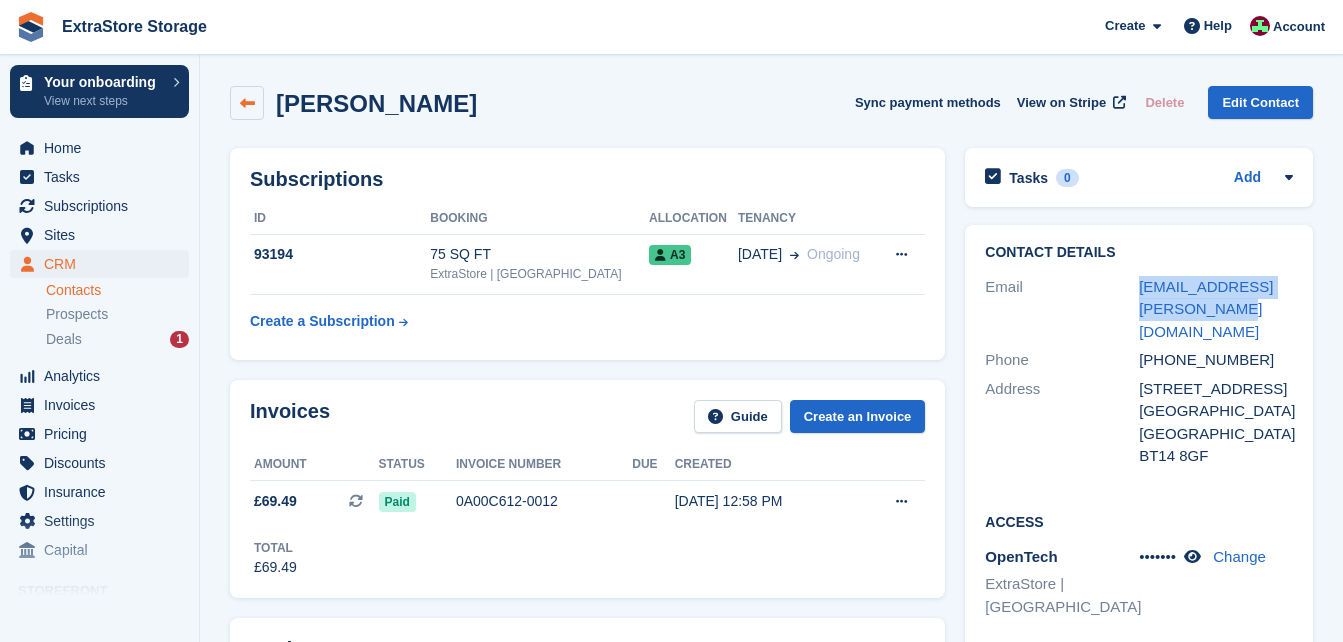 click at bounding box center [247, 103] 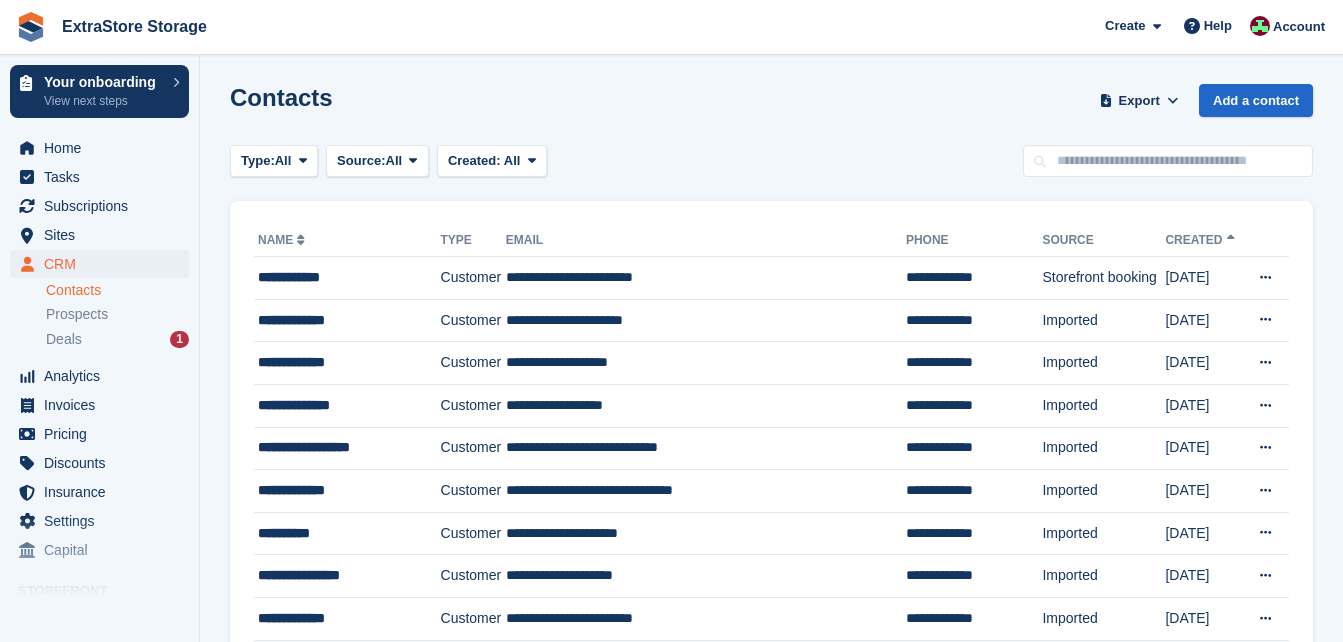 scroll, scrollTop: 0, scrollLeft: 0, axis: both 